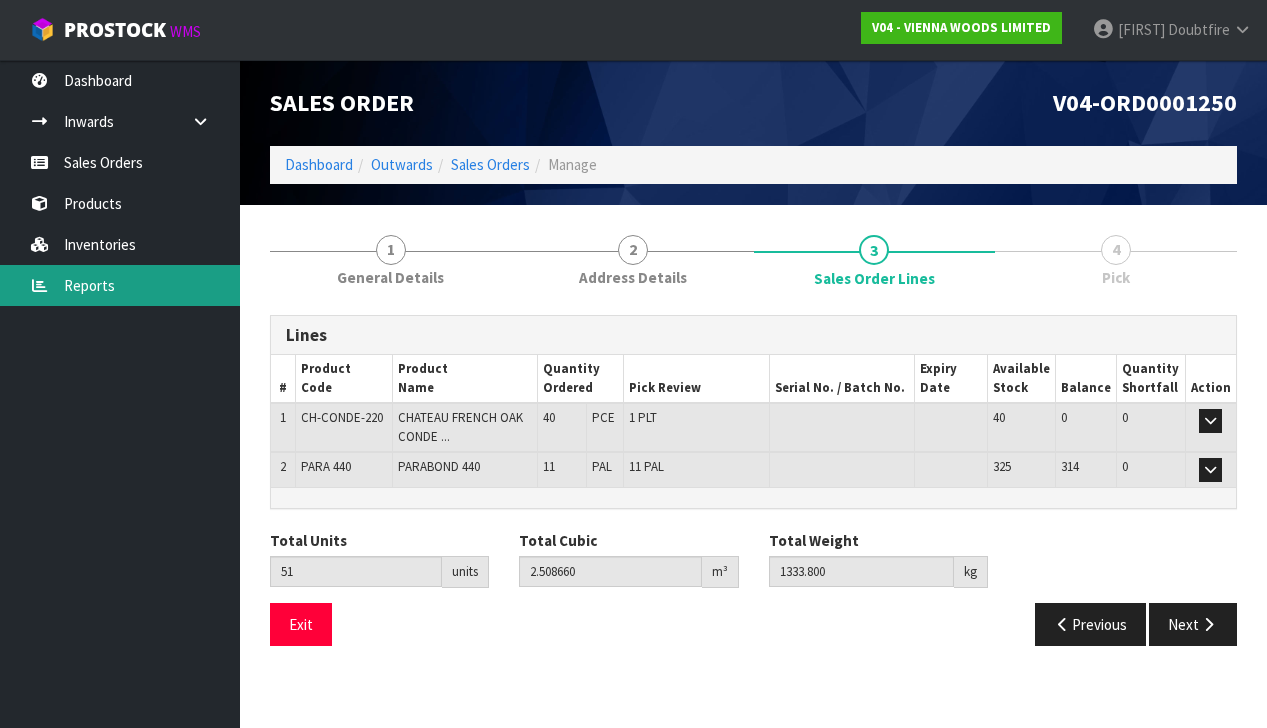 scroll, scrollTop: 0, scrollLeft: 0, axis: both 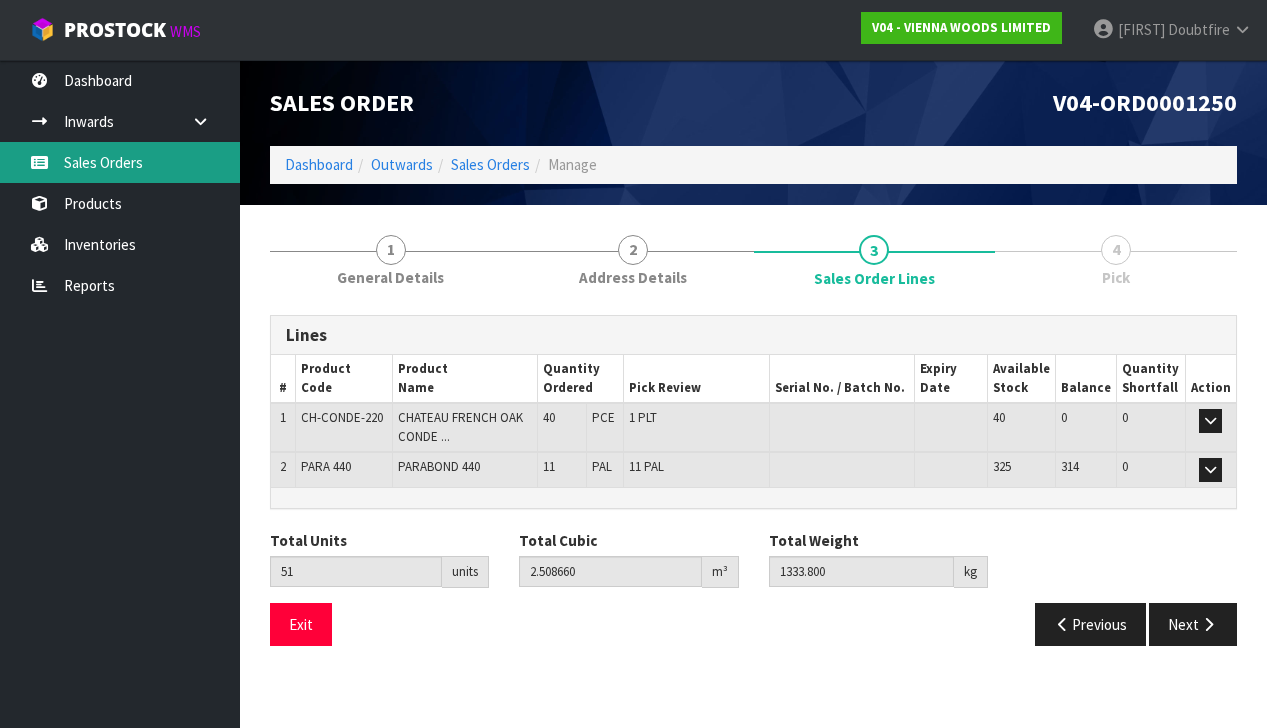 click on "Sales Orders" at bounding box center (120, 162) 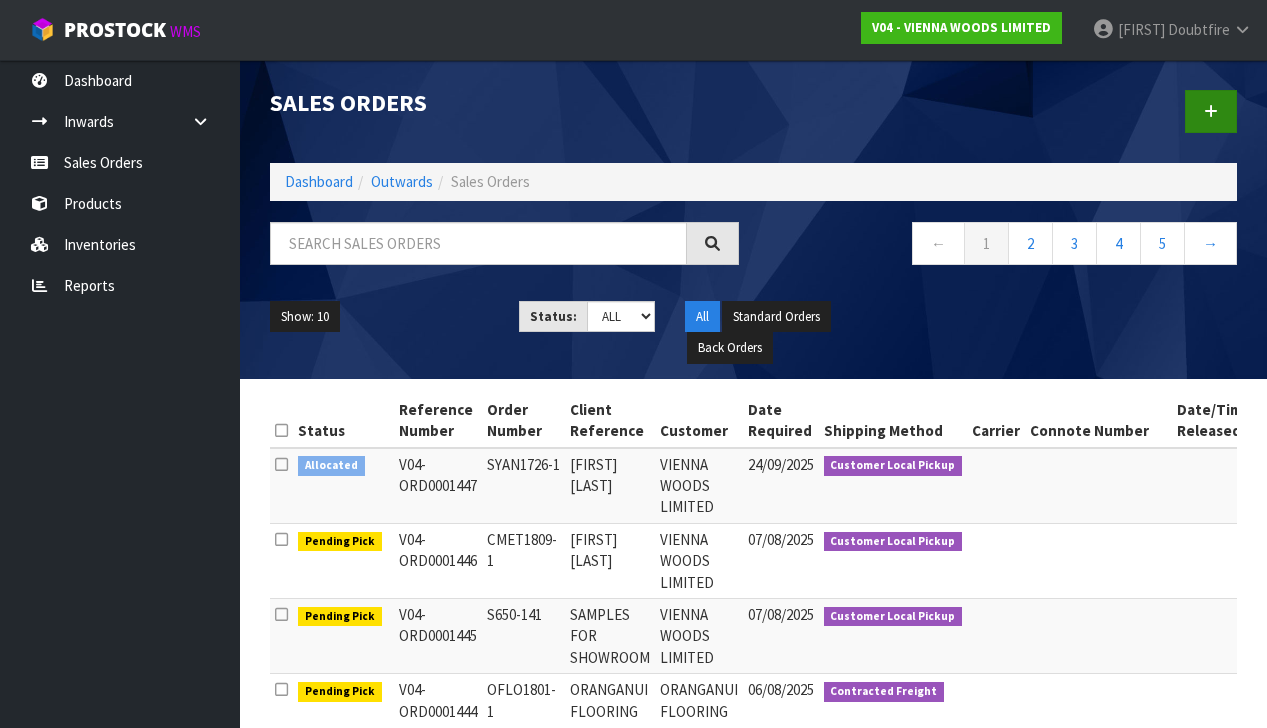 click at bounding box center (1211, 111) 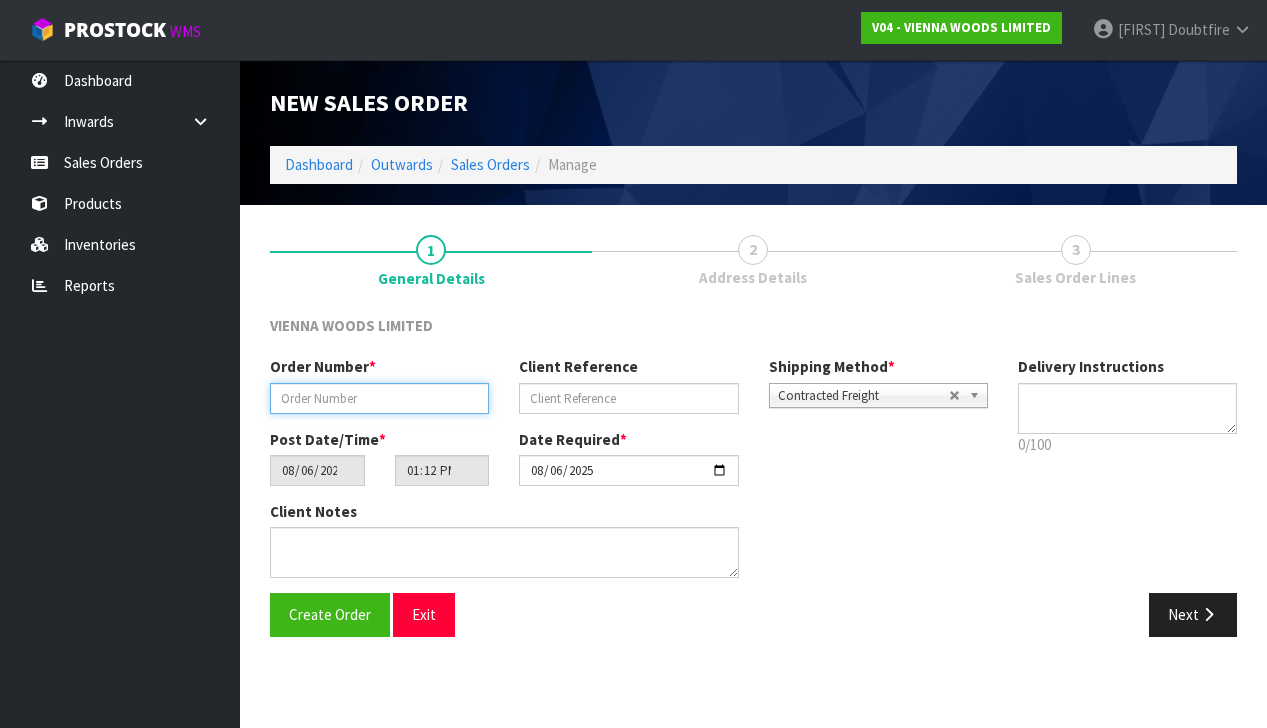 paste on "MBY1727-3" 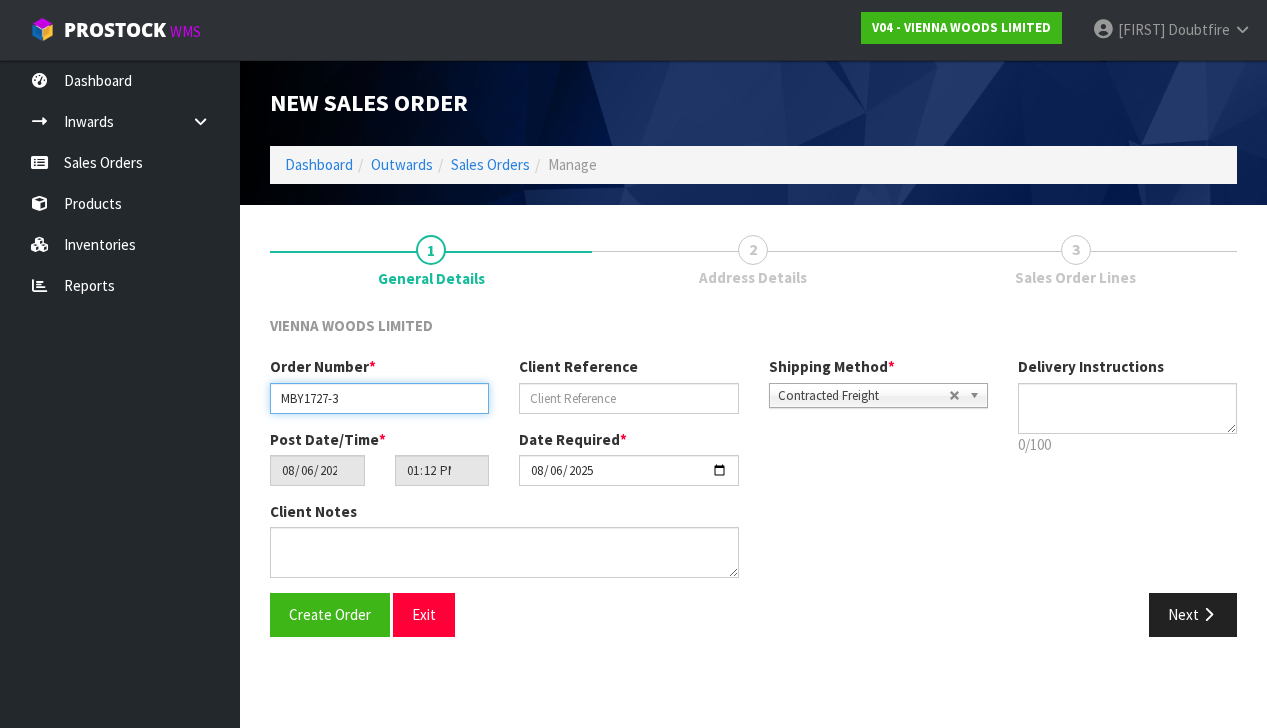 type on "MBY1727-3" 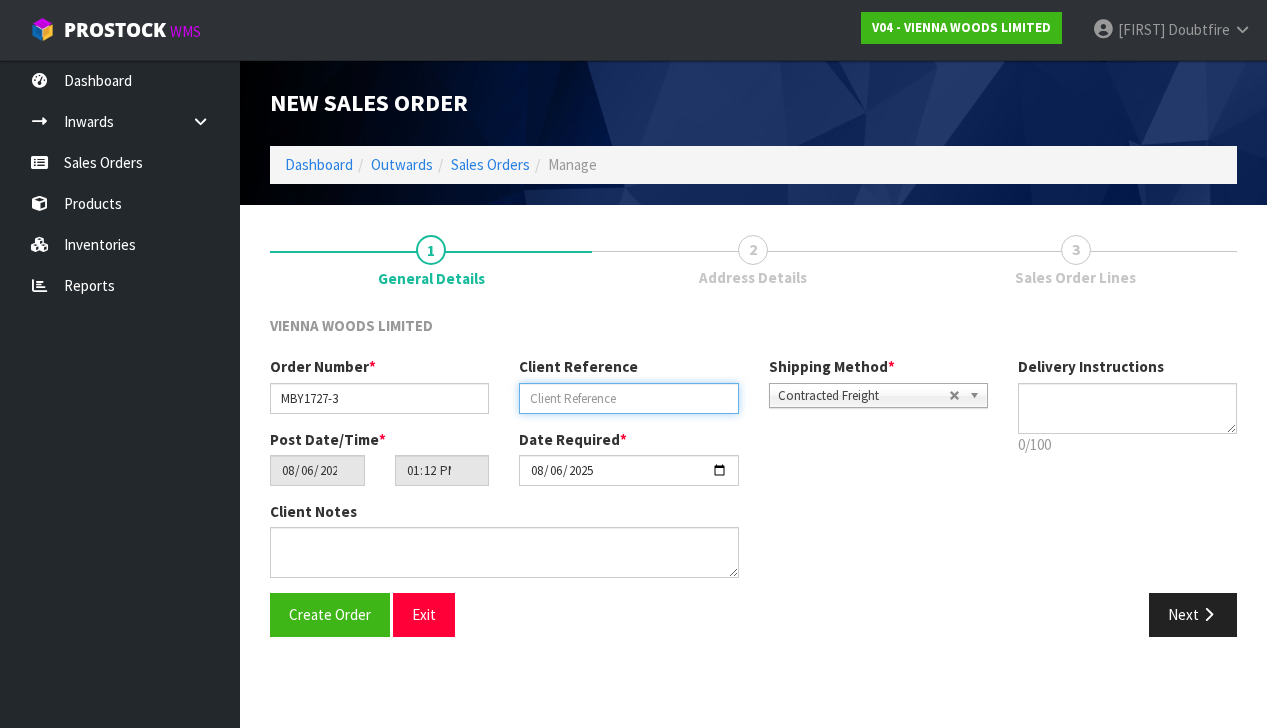 click at bounding box center [628, 398] 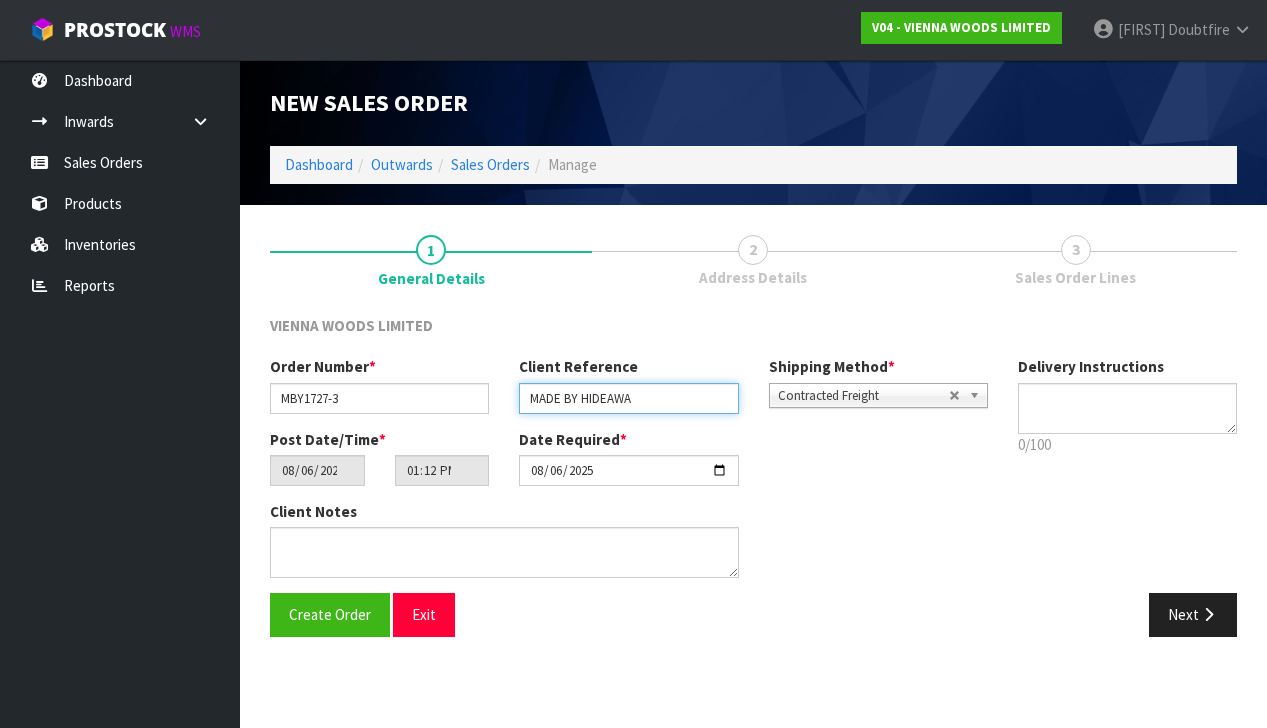 type on "MADE BY HIDEAWAY" 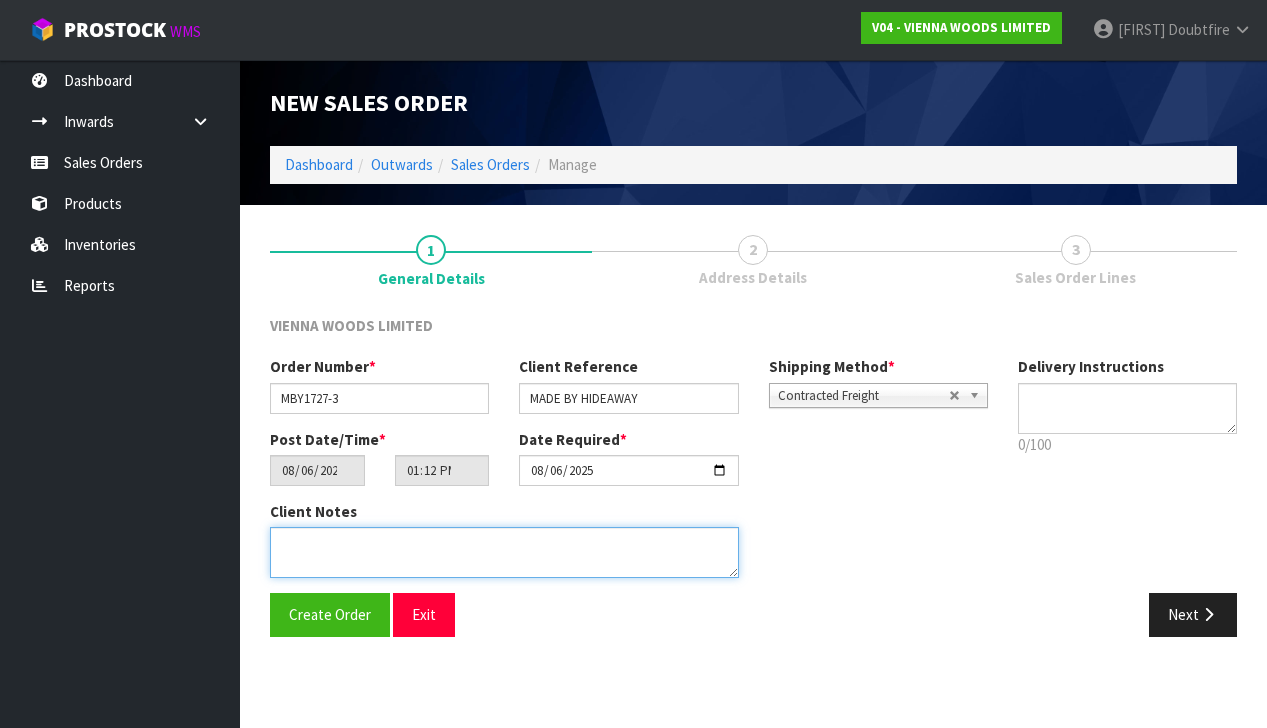 click at bounding box center (504, 552) 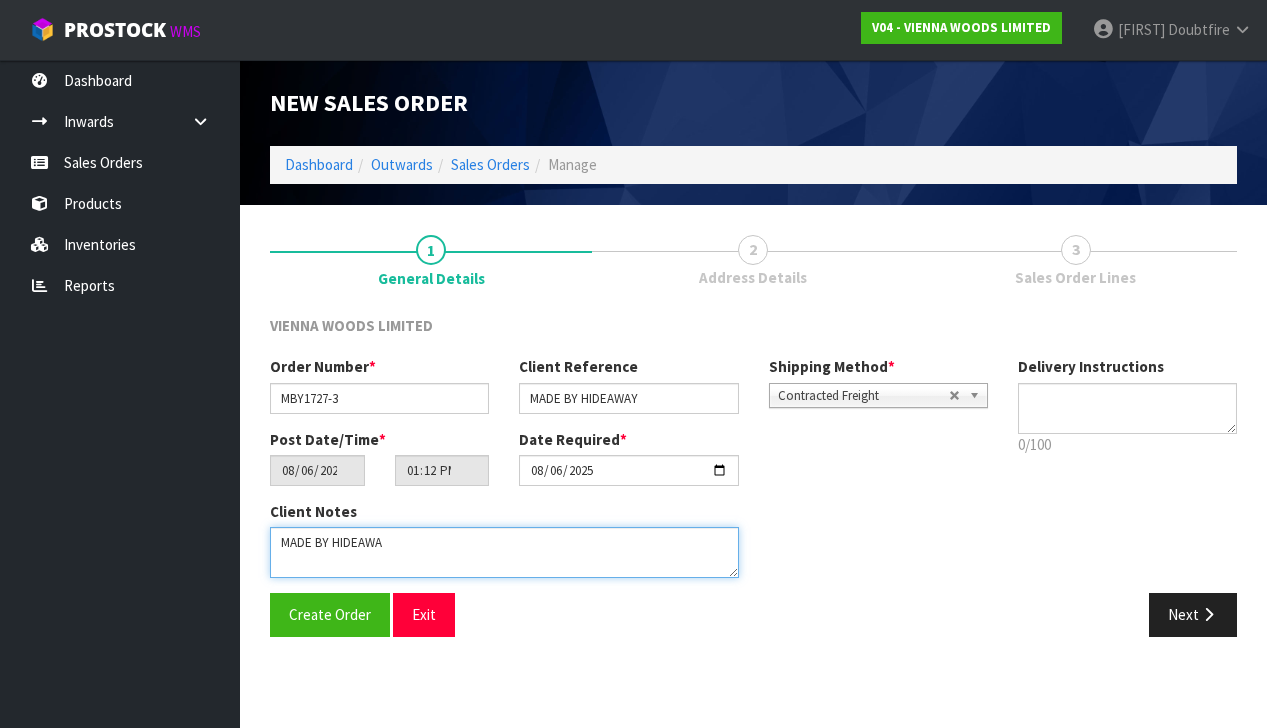 type on "MADE BY HIDEAWAY" 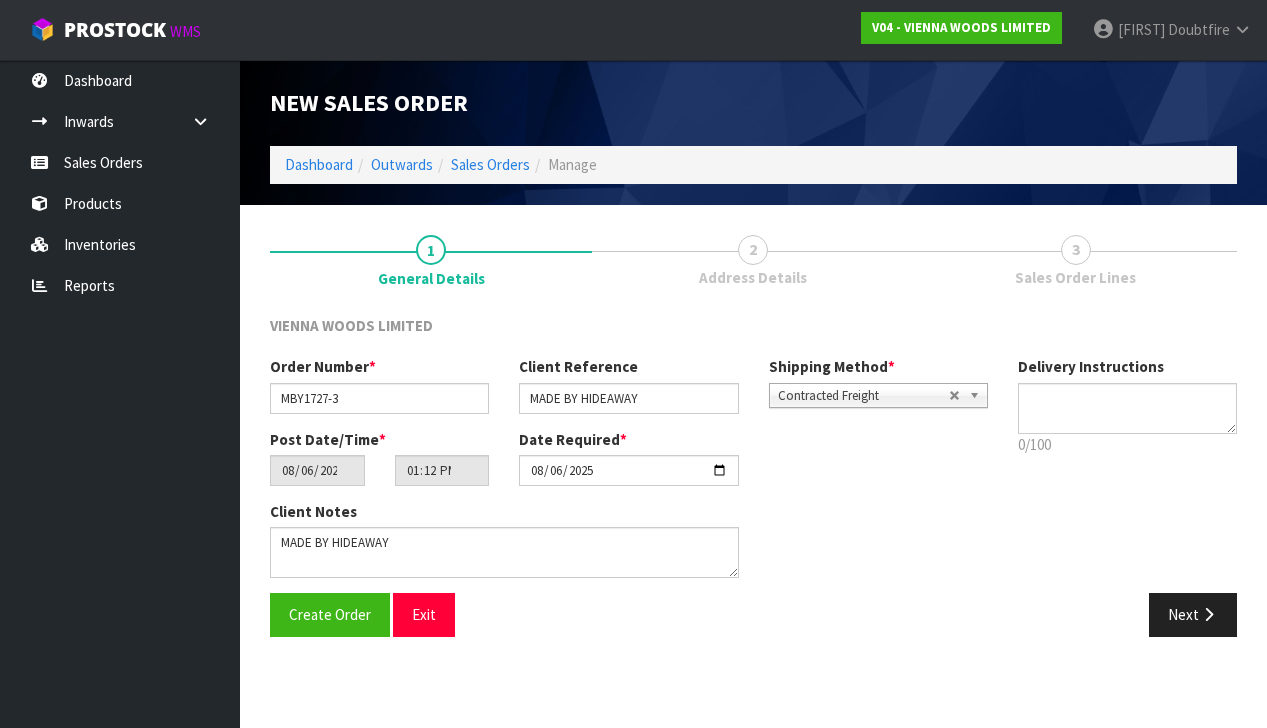 click on "Contracted Freight" at bounding box center [863, 396] 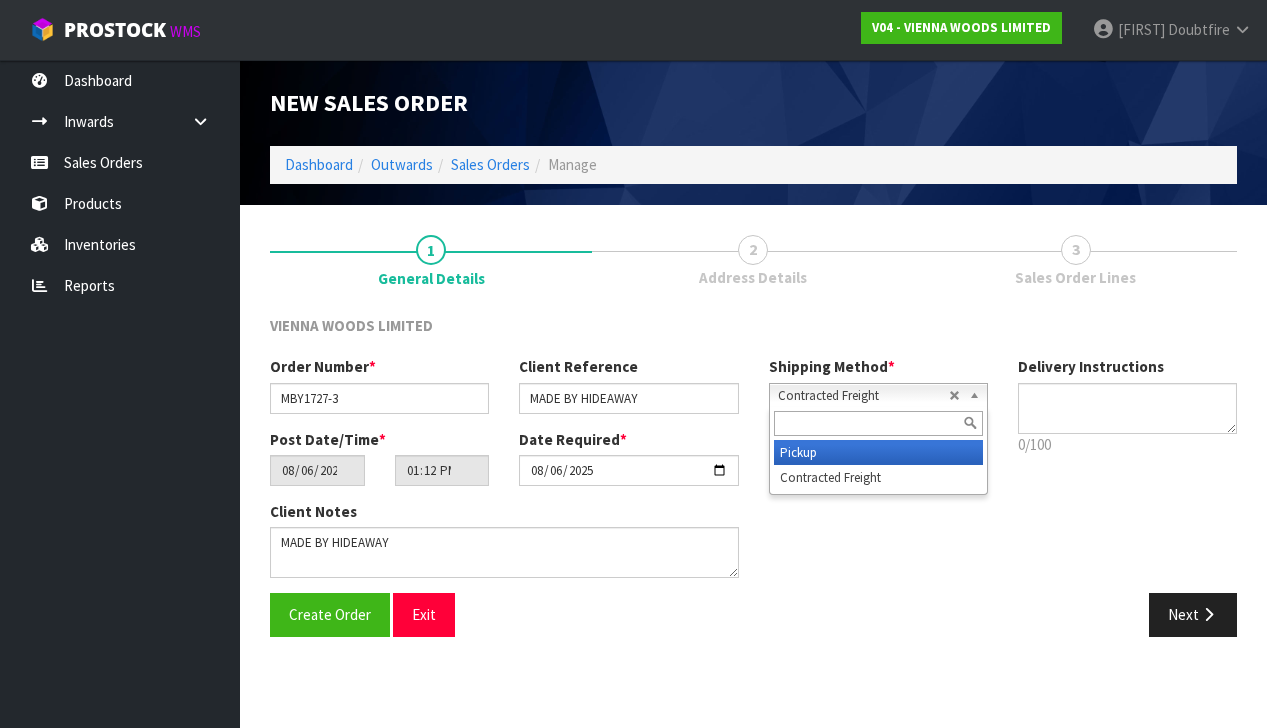 click on "Pickup" at bounding box center [878, 452] 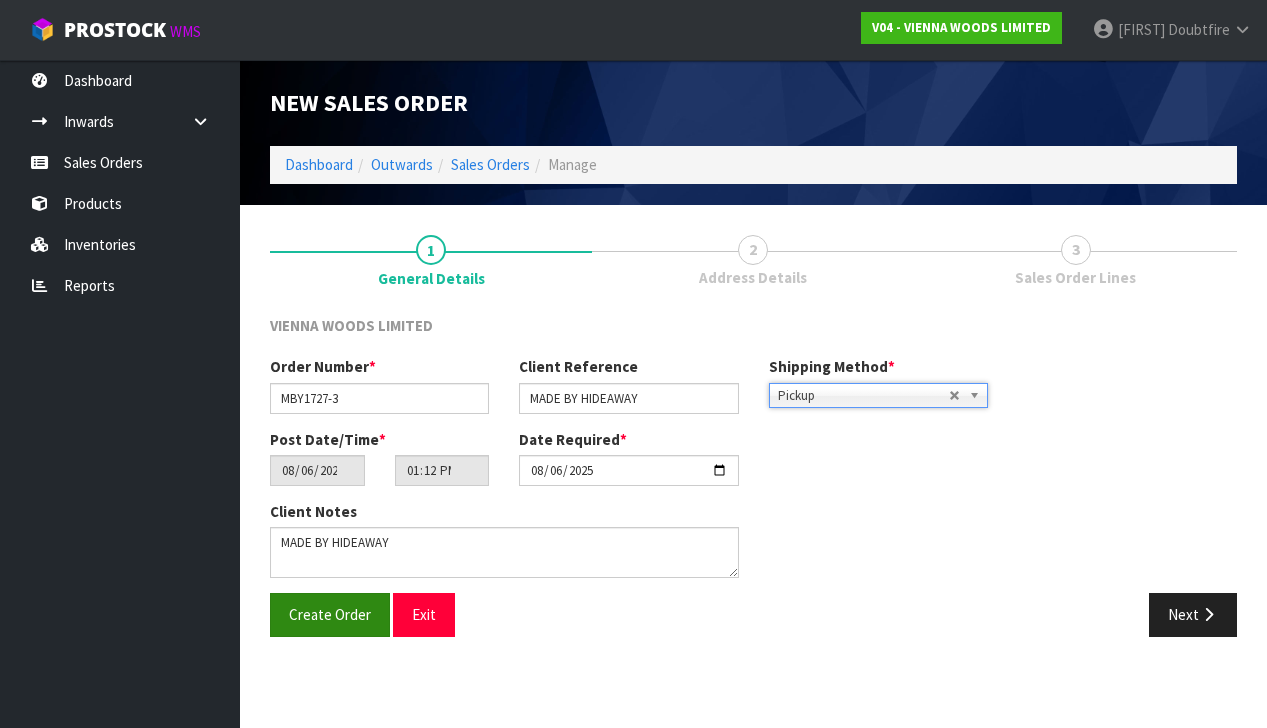 click on "Create Order" at bounding box center [330, 614] 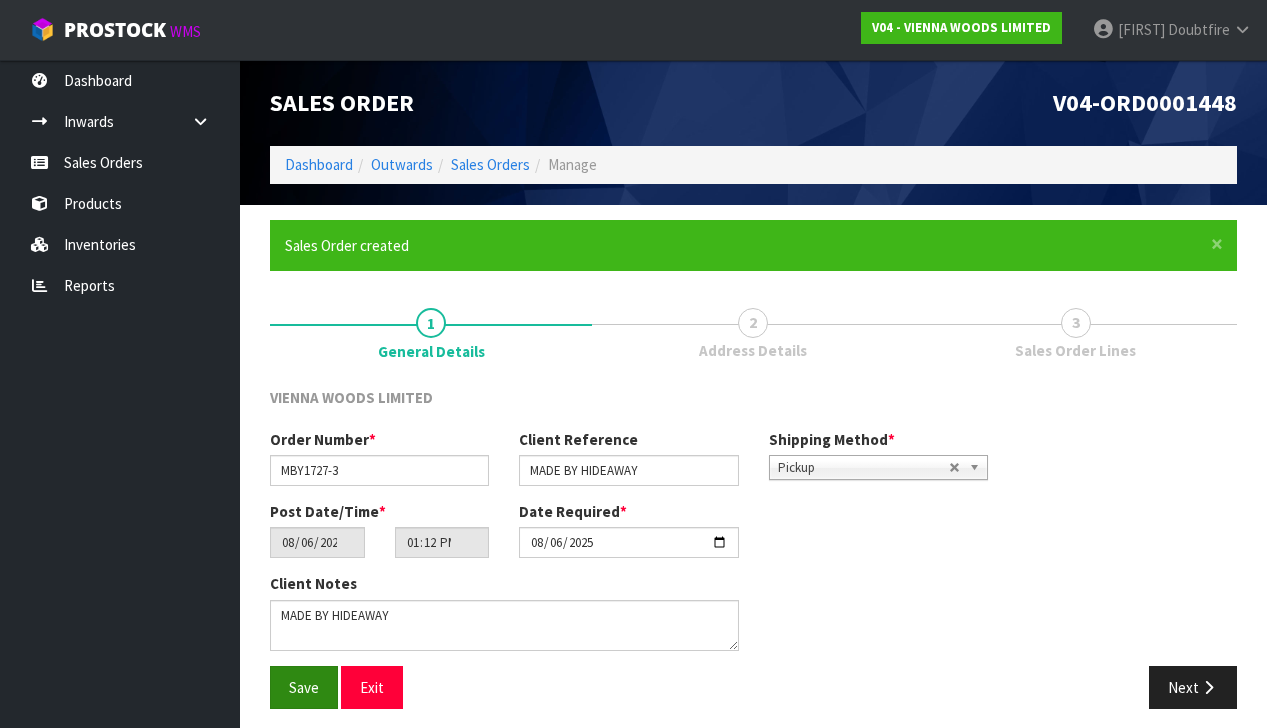click on "Save" at bounding box center (304, 687) 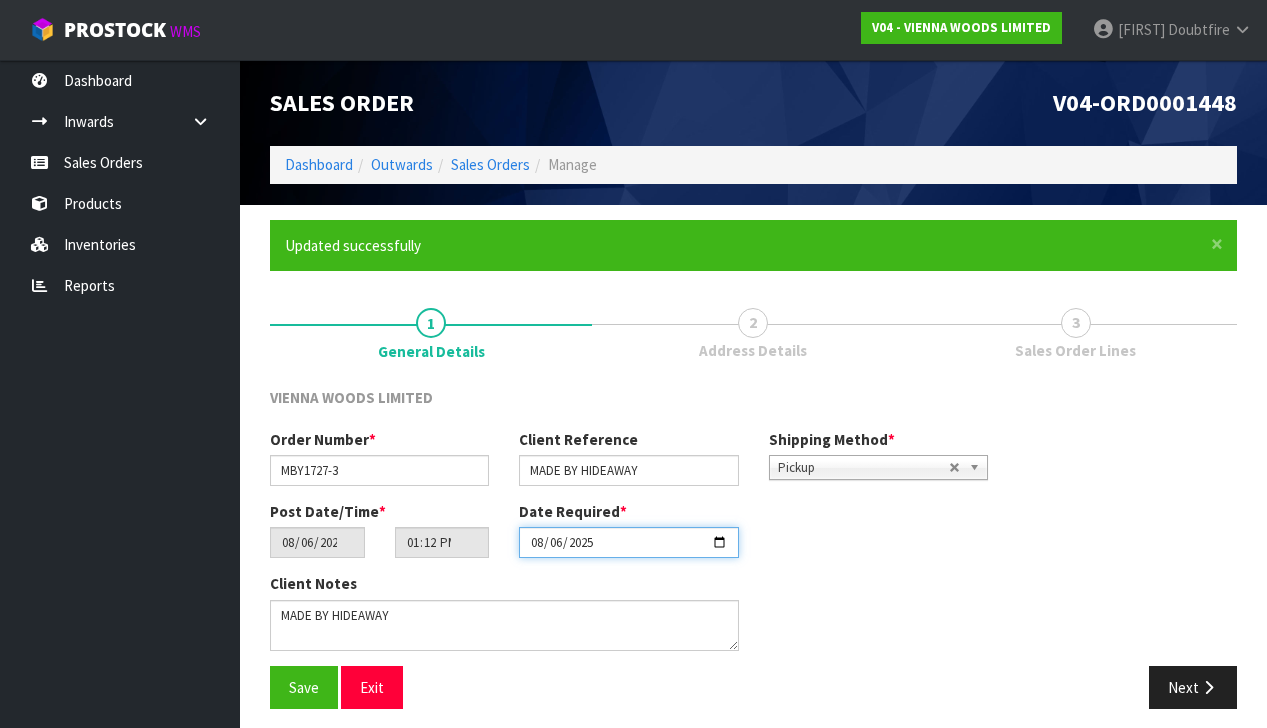 click on "2025-08-06" at bounding box center (628, 542) 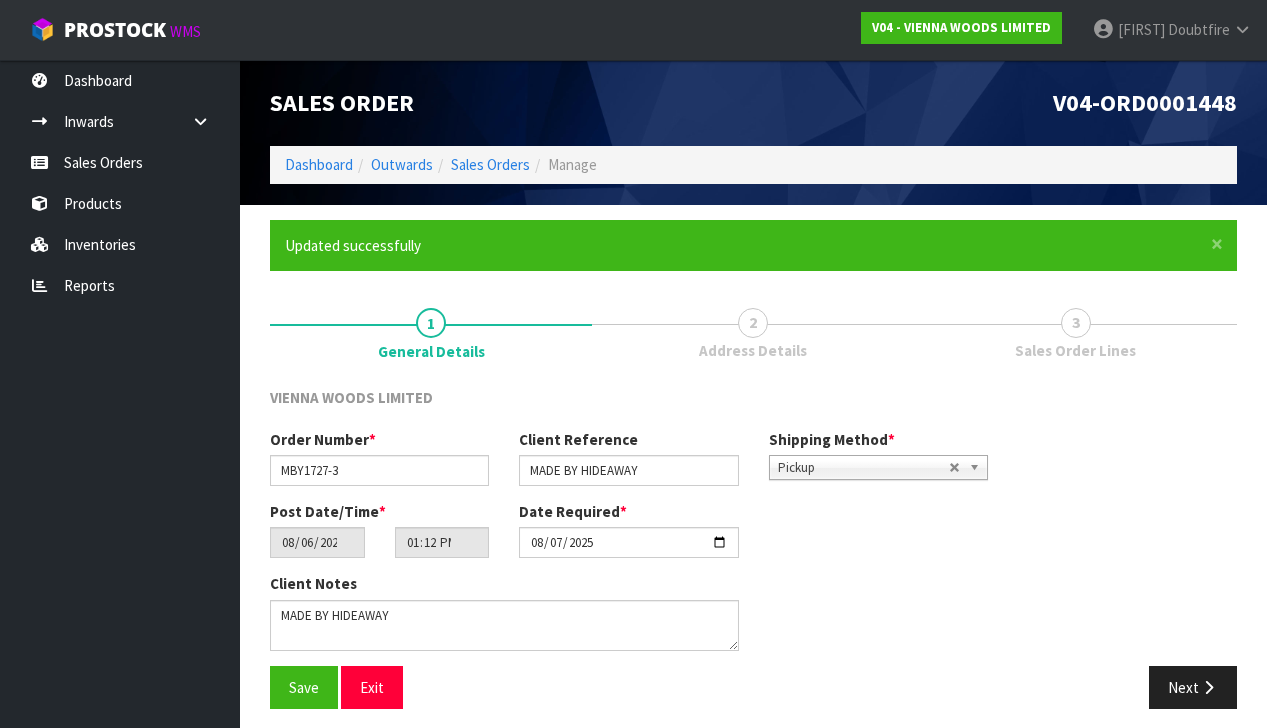 click on "Client Notes" at bounding box center [629, 619] 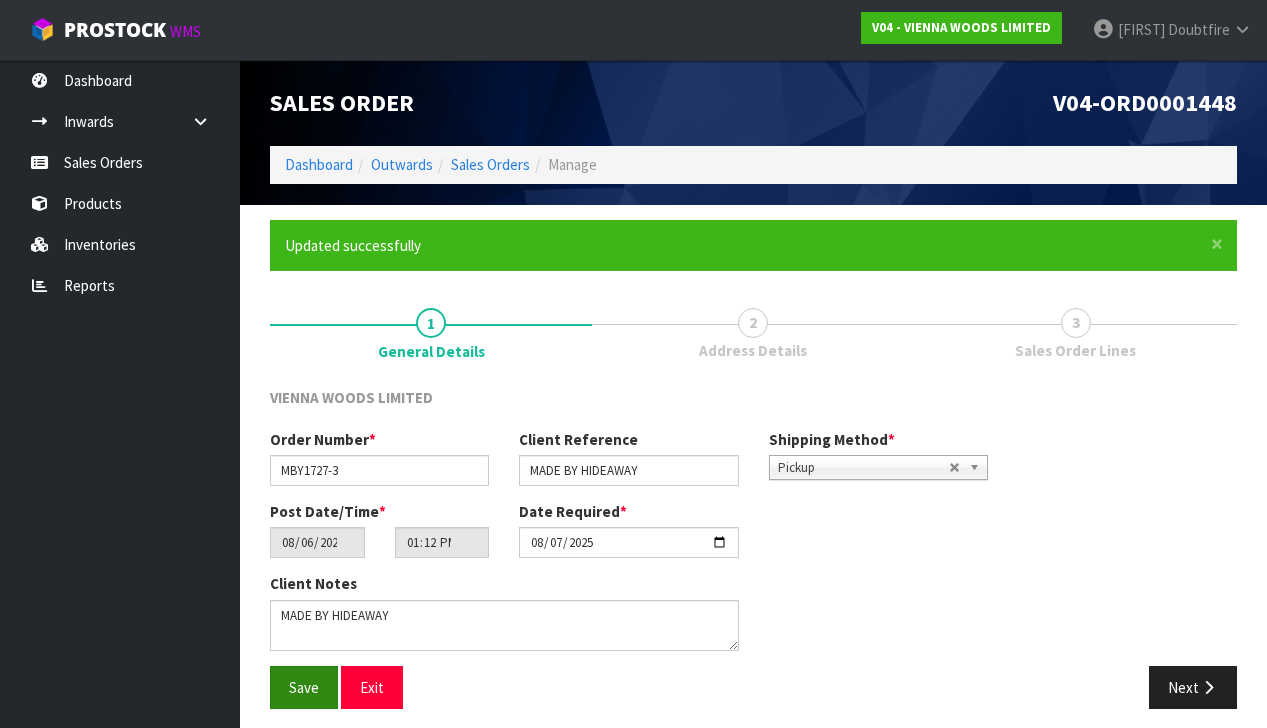 click on "Save" at bounding box center (304, 687) 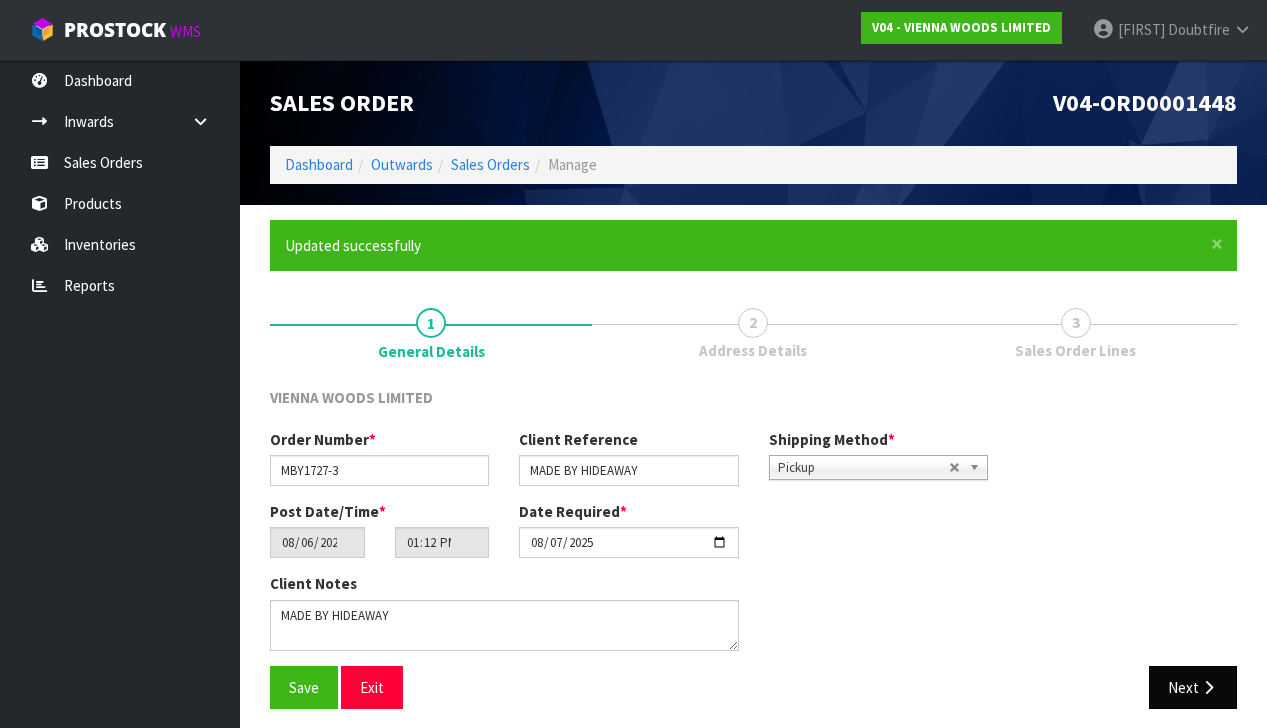 click at bounding box center [1208, 687] 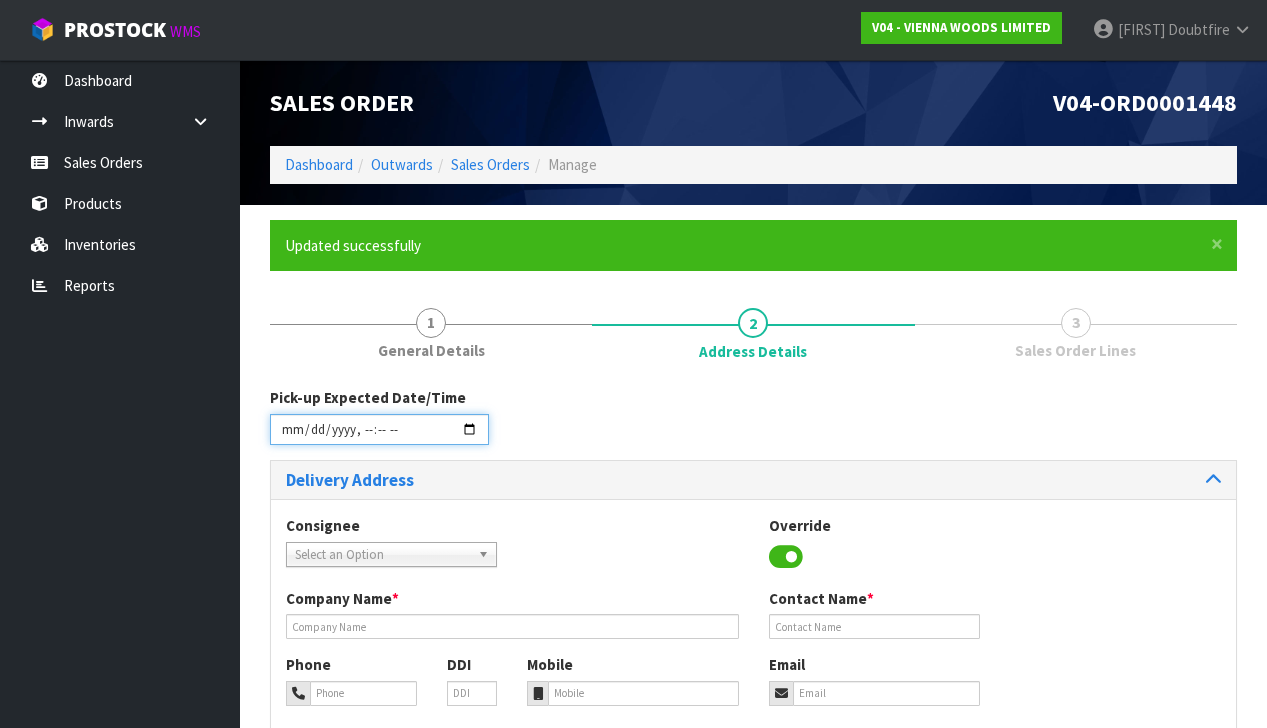 click at bounding box center [379, 429] 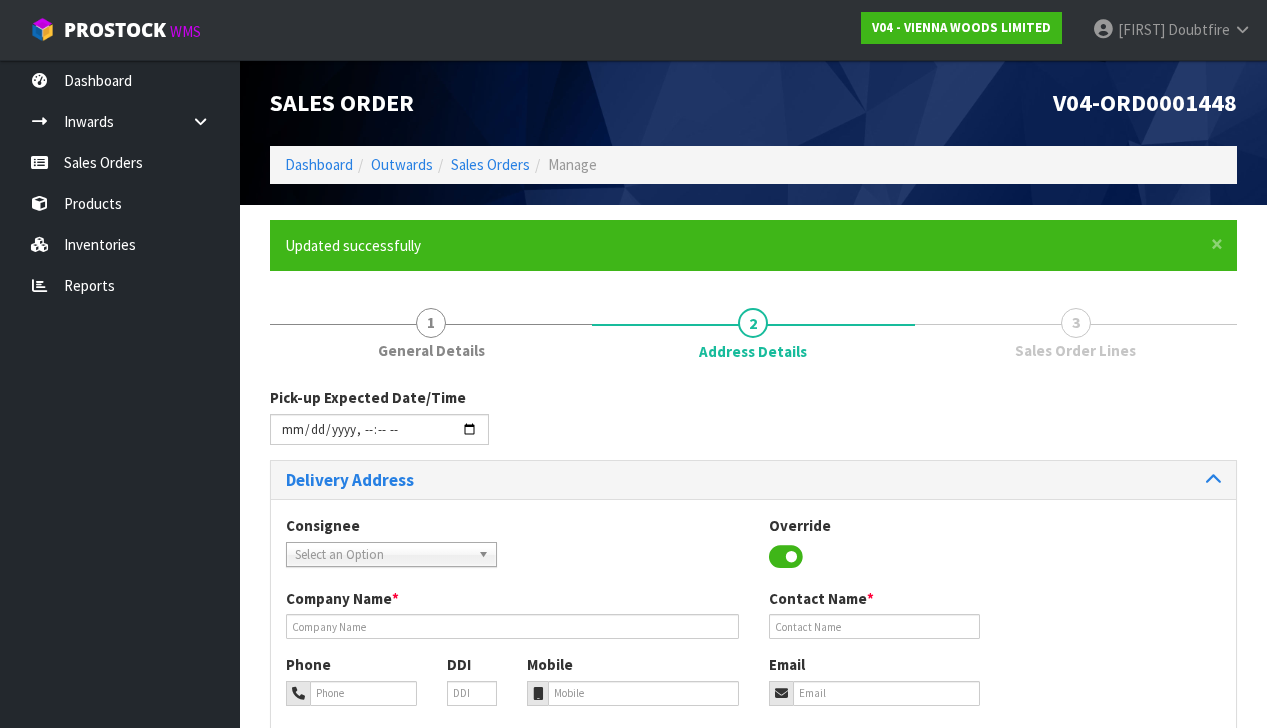 click on "Consignee
000001.BAY MECHANICS - BAY MECHANICS 000001A - BRAKE & TRANSMISSION NZ LTD 000003 - AUTOLIGN ALBANY 21 000003.1 - AUTOLIGN ALBANY 21 000005 - AUTOLIGN MT WELLINGTON 000006 - AUTOLIGN MANUKAU 000006.1 - GENERAL AUTO & DIESEL 000008 - AUTOLIGN PALMERSTON NORTH 000010 - ROTHFORD - WAIRARAPA HEAD OFFICE 000010.AUTOLIGN CHRISTCHURCH - AUTOLIGN CHRISTCHURCH 000011.AUTOLIGN DUNEDIN - AUTOLIGN DUNEDIN 000012 - AUTOLIGN MT MAUNGANUI 000013 - BNTNZ TAURIKO 000013-BNTNZ TAURIKO - BNTNZ TAURIKO 42 000013-DTECH AUTOMOTIVE - DTECH AUTOMOTIVE 000013.1 - GO BUS TRANSPORT 000013.2 - NORTHERN AUTO 000013.CROSS AUTOS - CROSS AUTOS 000013.ROWE MOTORS TGA LTD - ROWE MOTORS TGA LTD 000013.TRANSPORT MAINTENANCE LTD - TRANSPORT MAINTENANCE LTD 000013.WATERFORD AUTO SERVICES - WATERFORD AUTO SERVICES LTD 0000133. THE LAKES - THE LAKES AUTOMOTIVE 000014 - BNTNZ FIELDING 5 000015.BNT QUEENSTOWN - BNT QUEENSTOWN 000017 - BNTNZ PETONE 020201 - RUSSELL PHARMACY 060202 - THE TIPSY TULIP 24 SURF - 24 SURF" at bounding box center [753, 551] 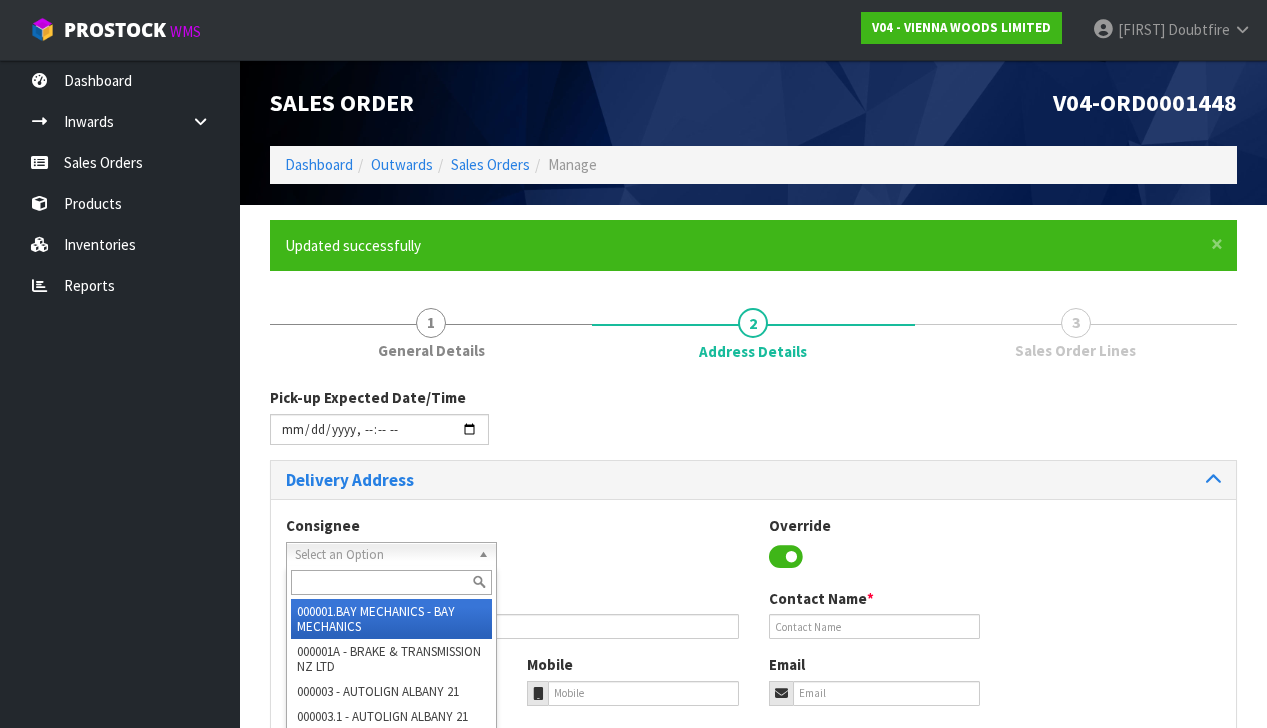 click on "Select an Option" at bounding box center [382, 555] 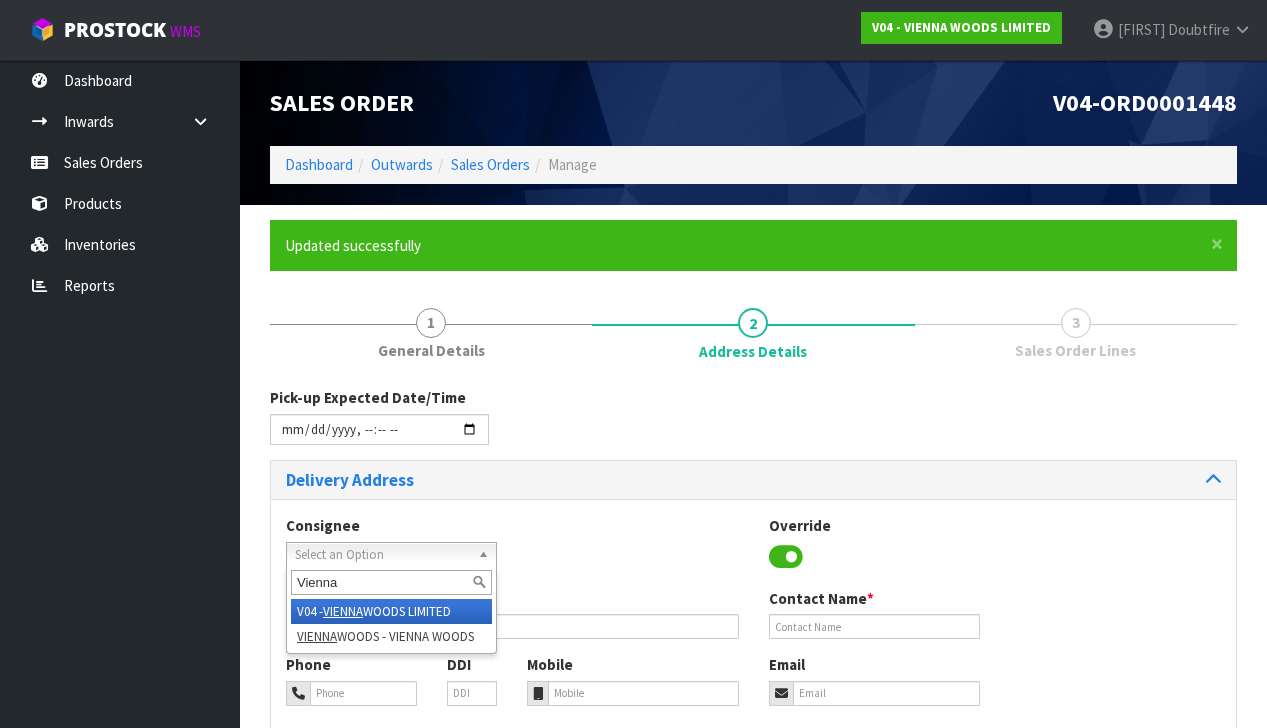 type on "Vienna" 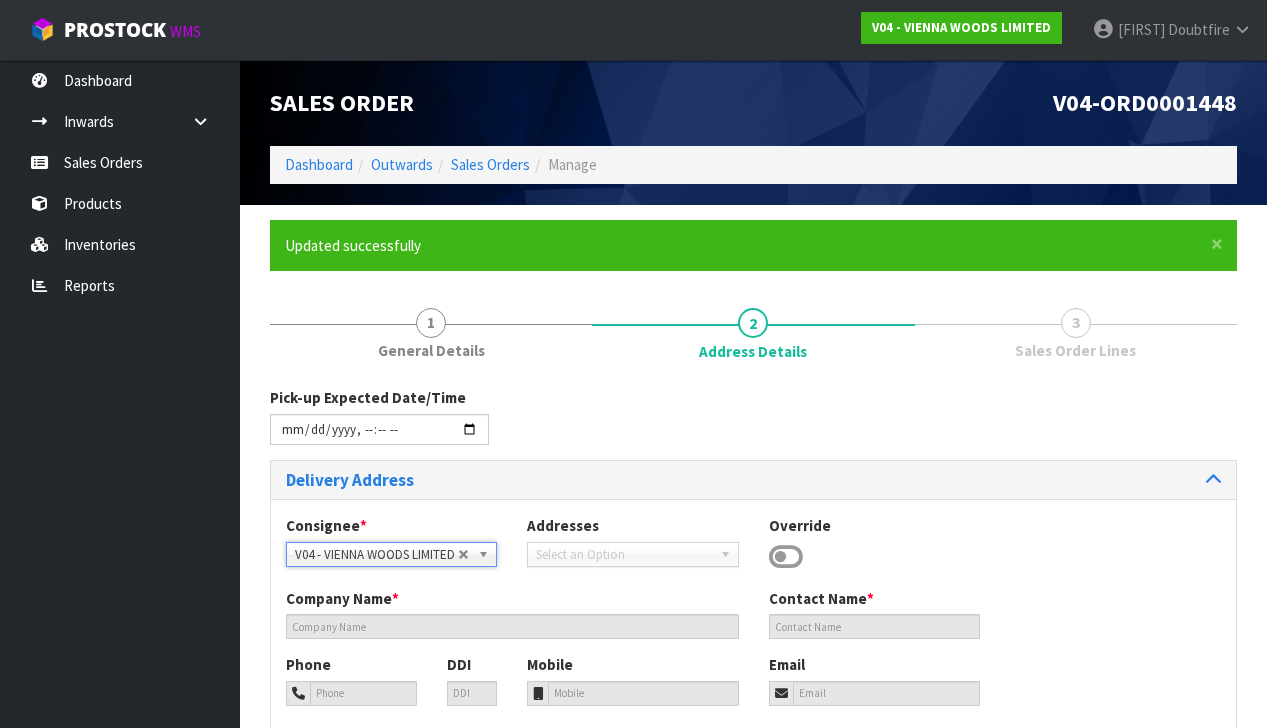 type on "VIENNA WOODS LIMITED" 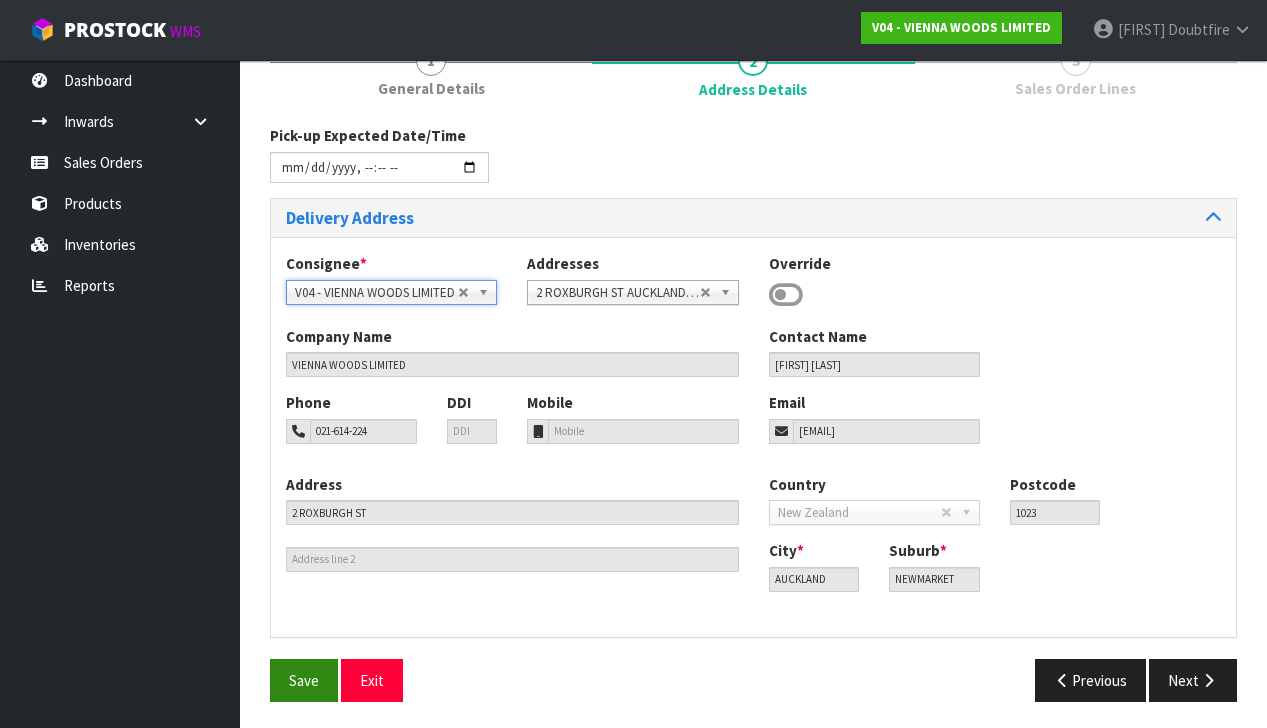 scroll, scrollTop: 260, scrollLeft: 0, axis: vertical 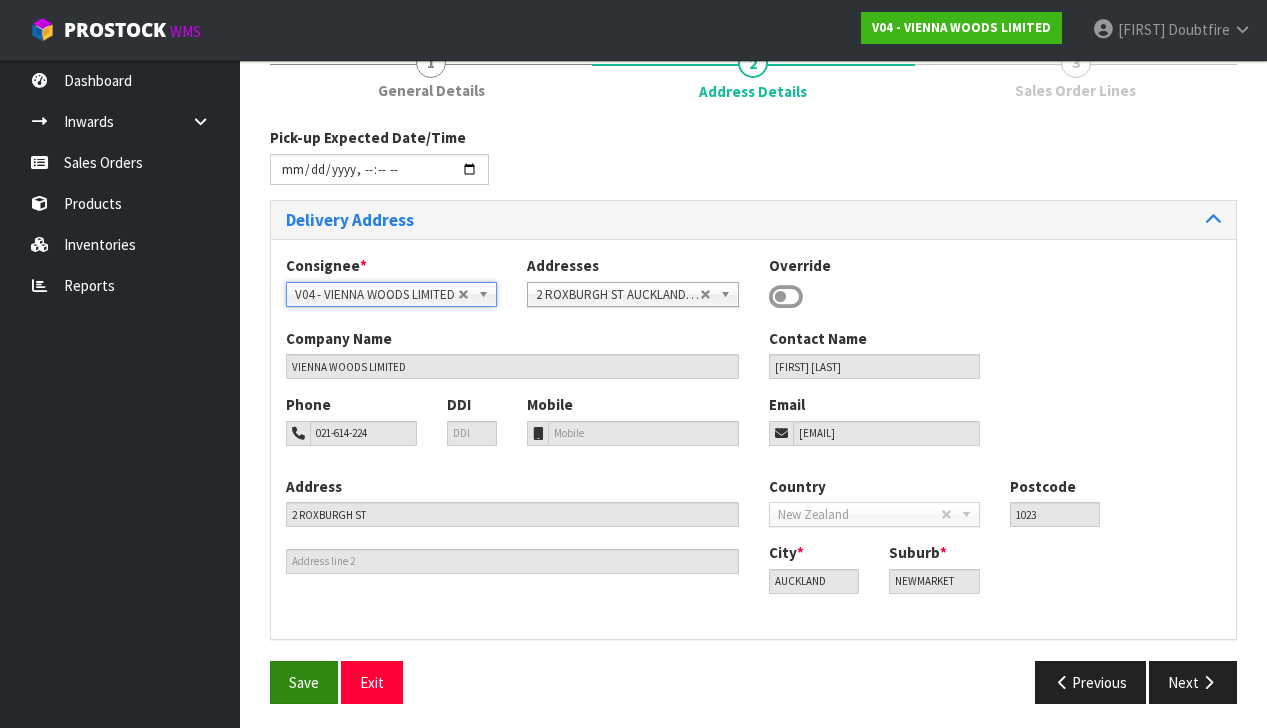 click on "Save" at bounding box center (304, 682) 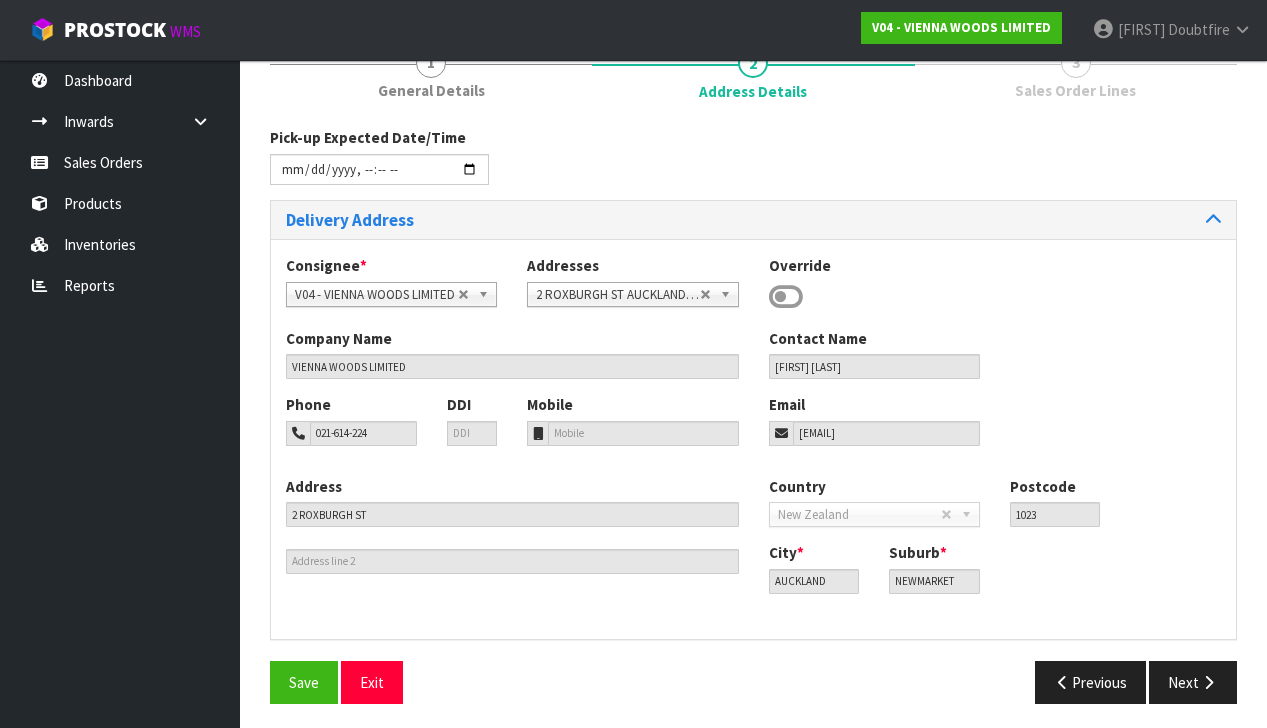 scroll, scrollTop: 0, scrollLeft: 0, axis: both 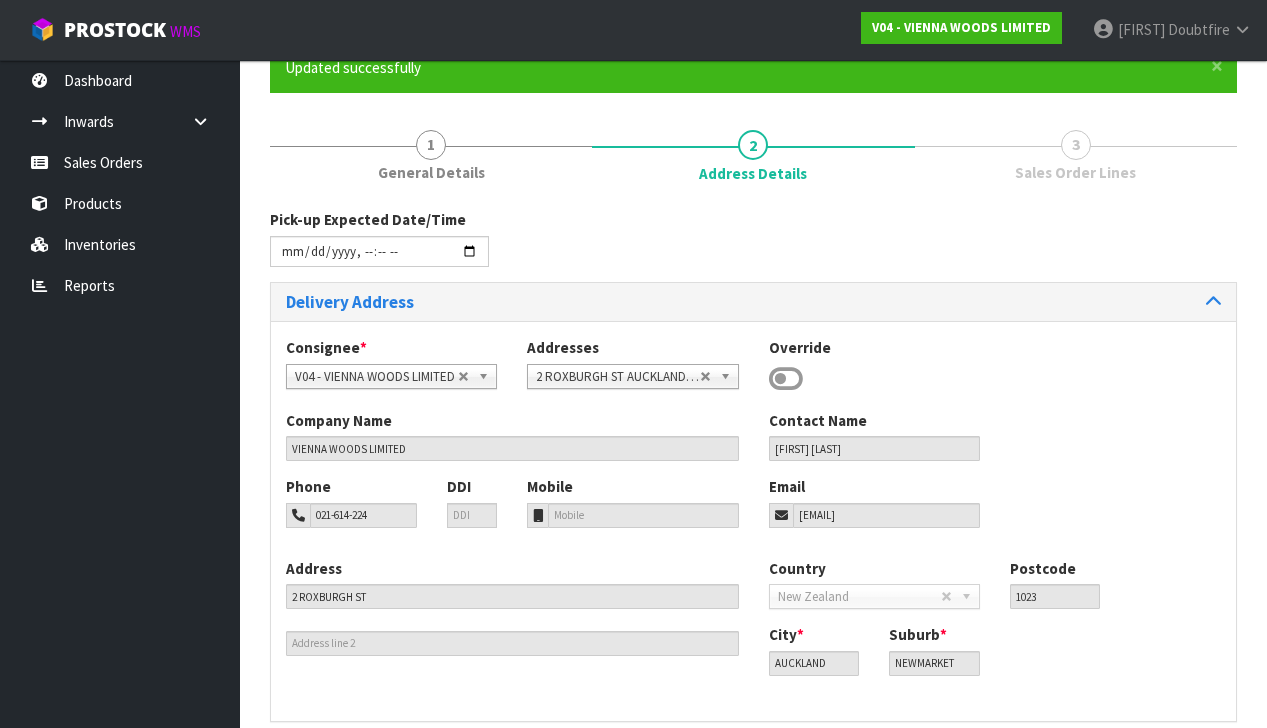 type on "[DATE]T[TIME]" 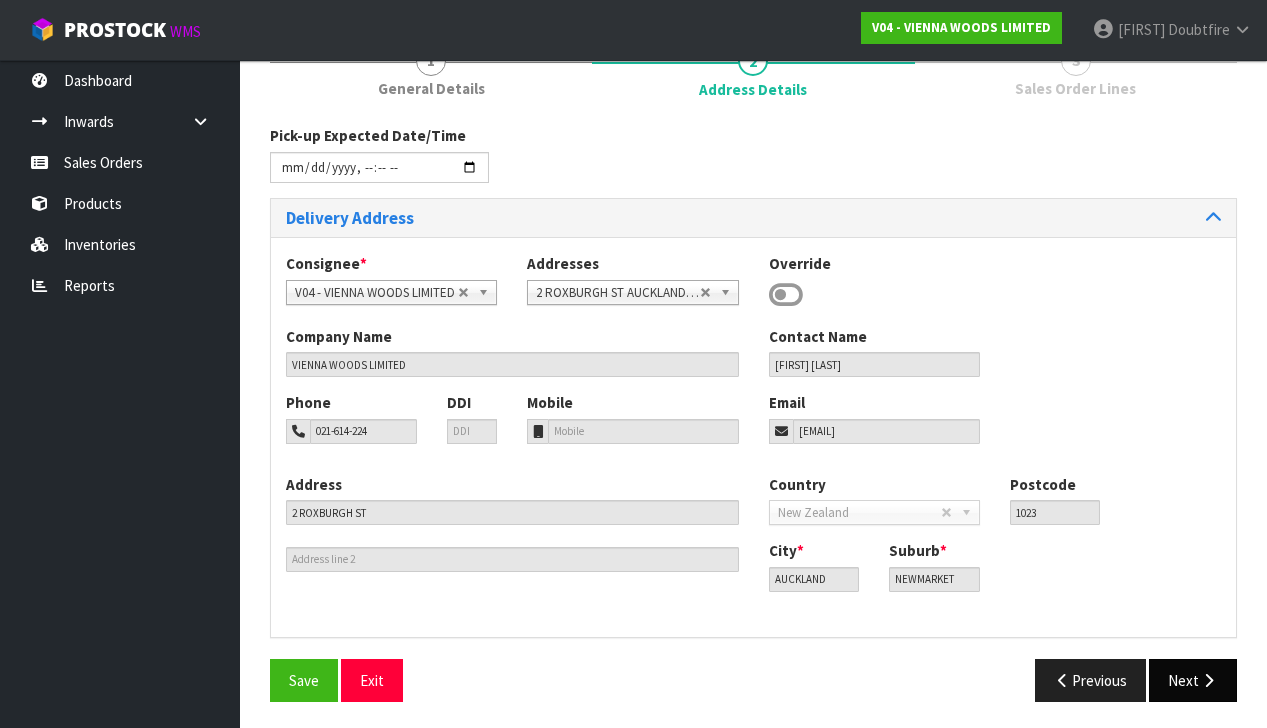 scroll, scrollTop: 260, scrollLeft: 0, axis: vertical 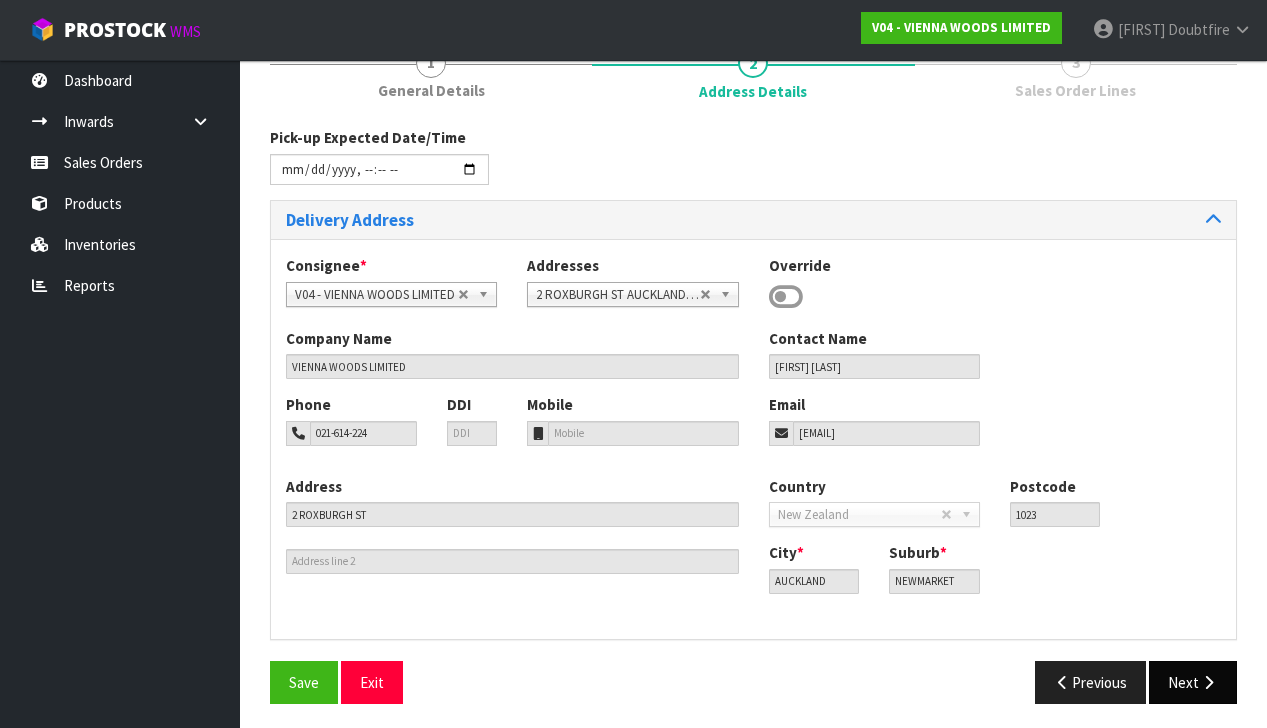 click at bounding box center [1208, 682] 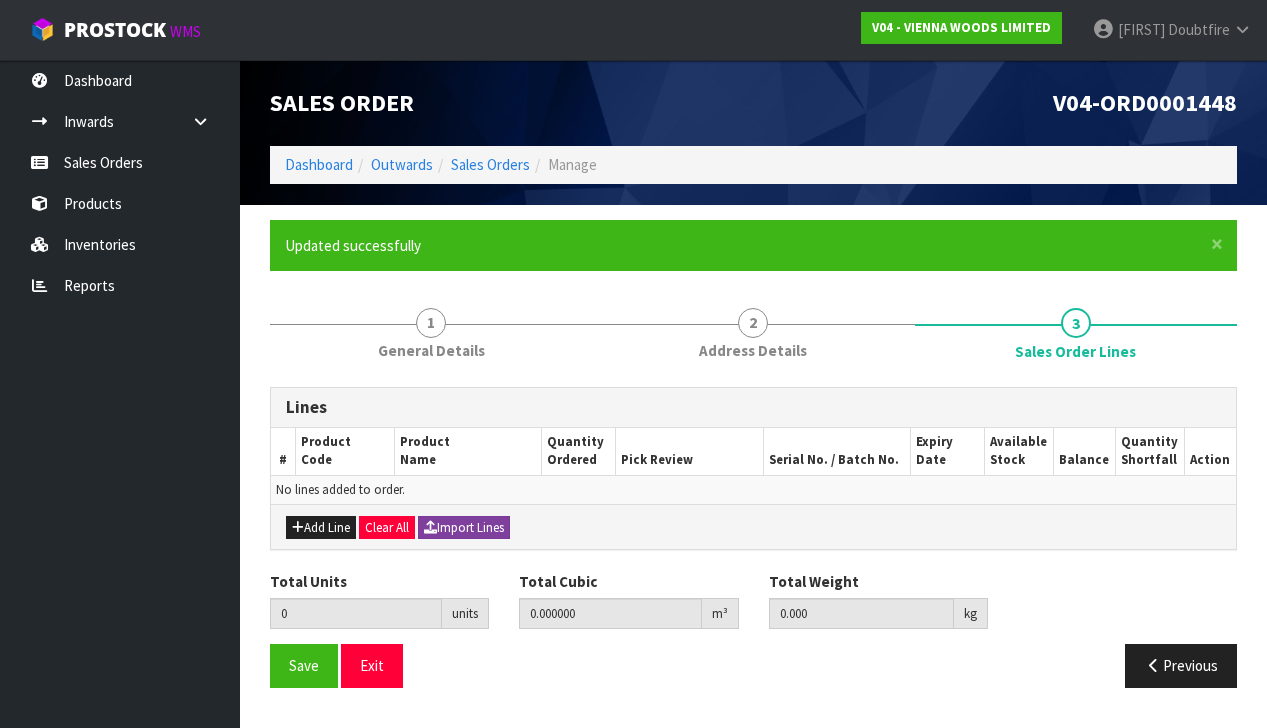 scroll, scrollTop: 0, scrollLeft: 0, axis: both 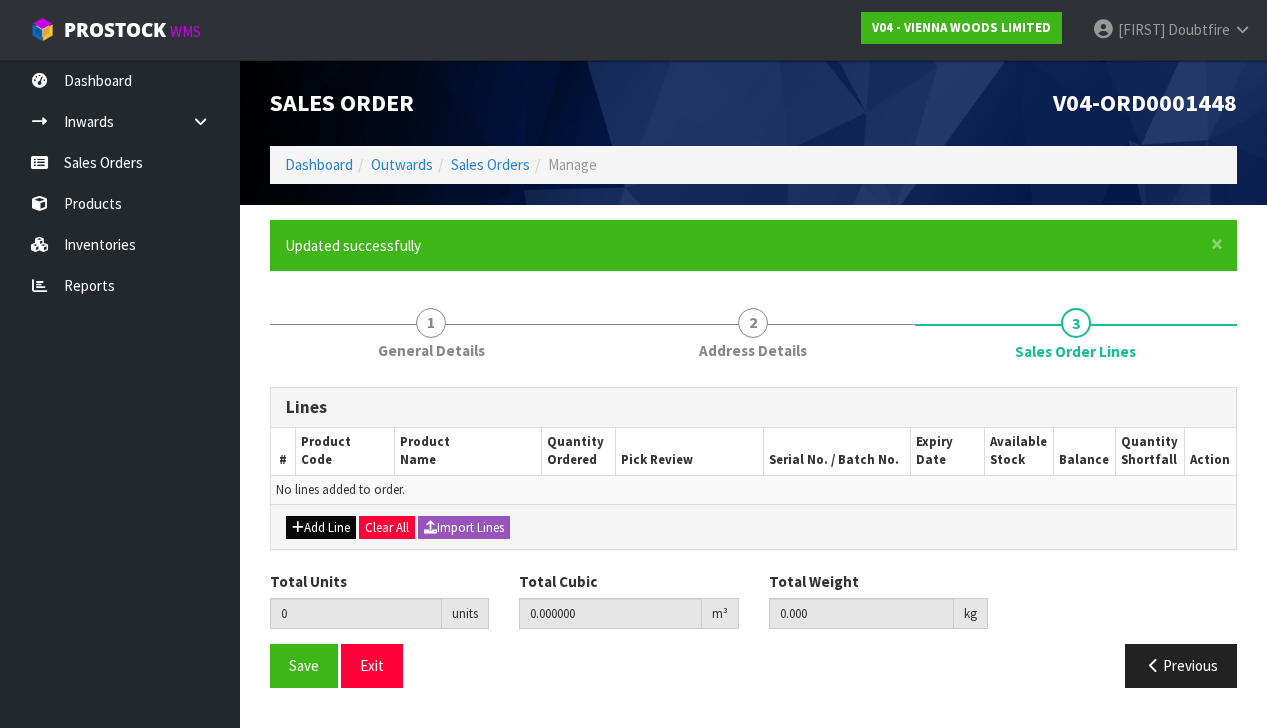 click on "Add Line" at bounding box center (321, 528) 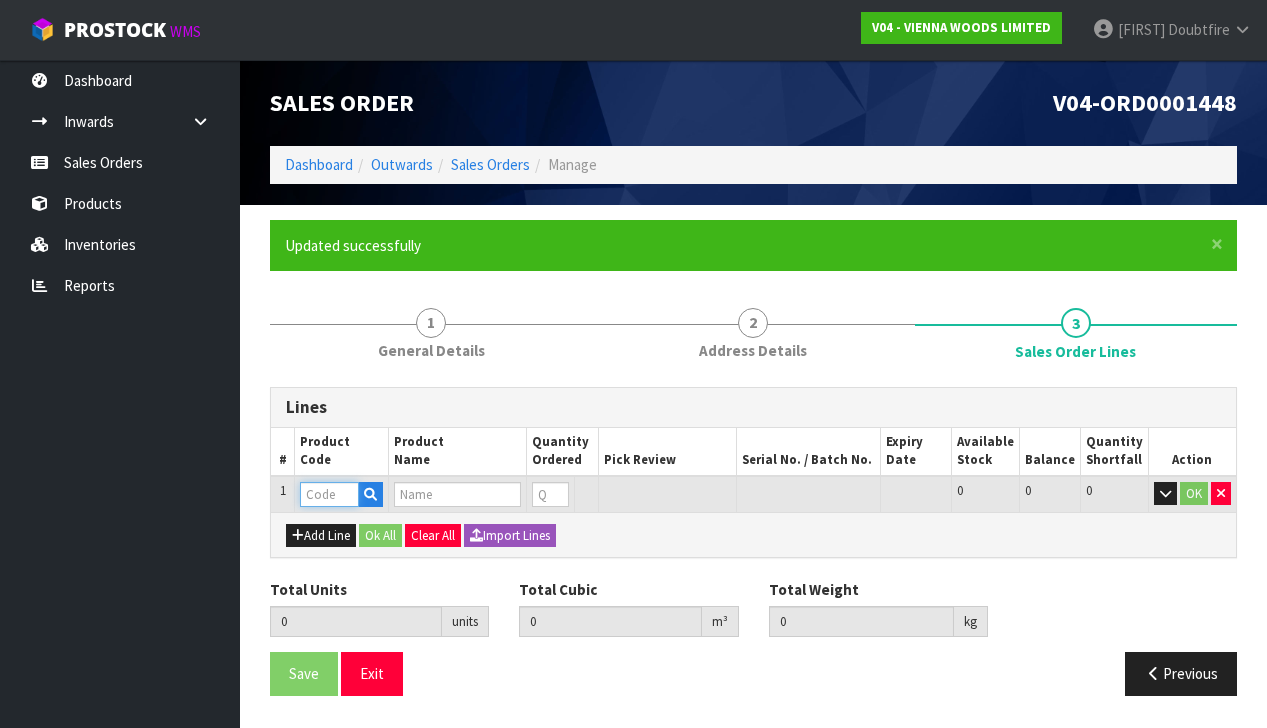 click at bounding box center [329, 494] 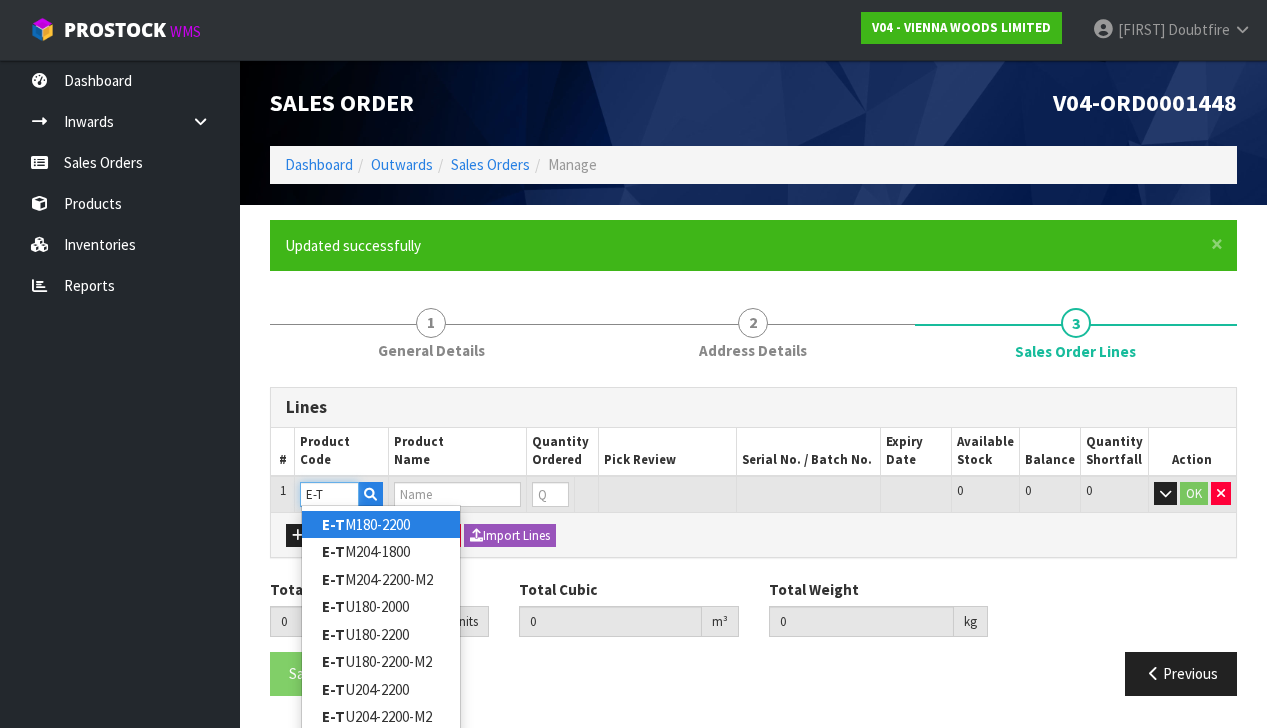 type on "E-TM" 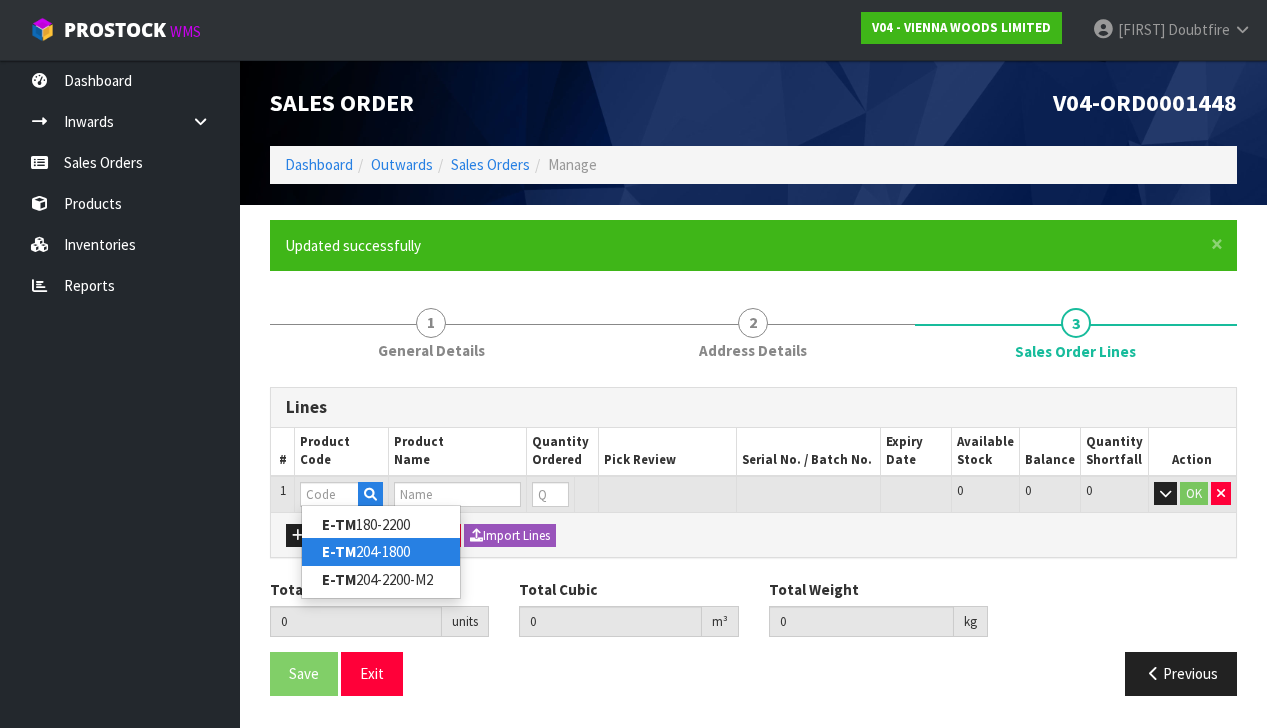click on "E-TM 204-1800" at bounding box center [381, 551] 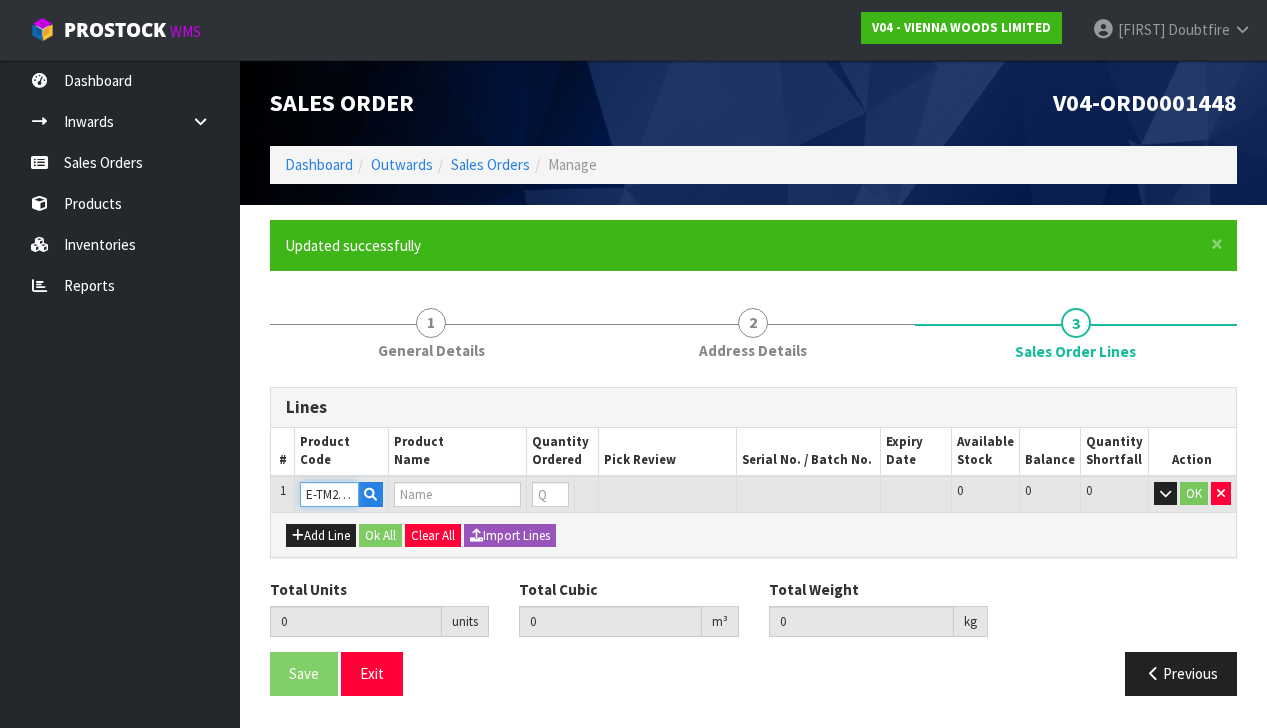 type on "0.000000" 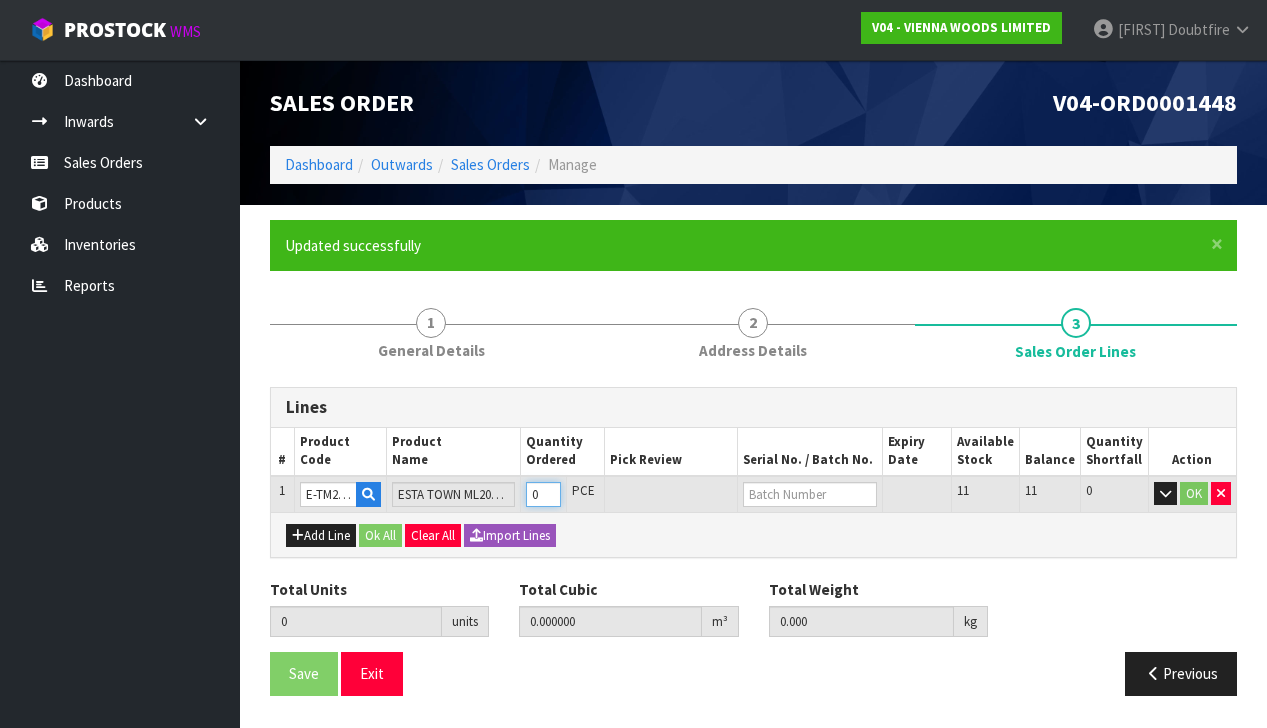 type on "1" 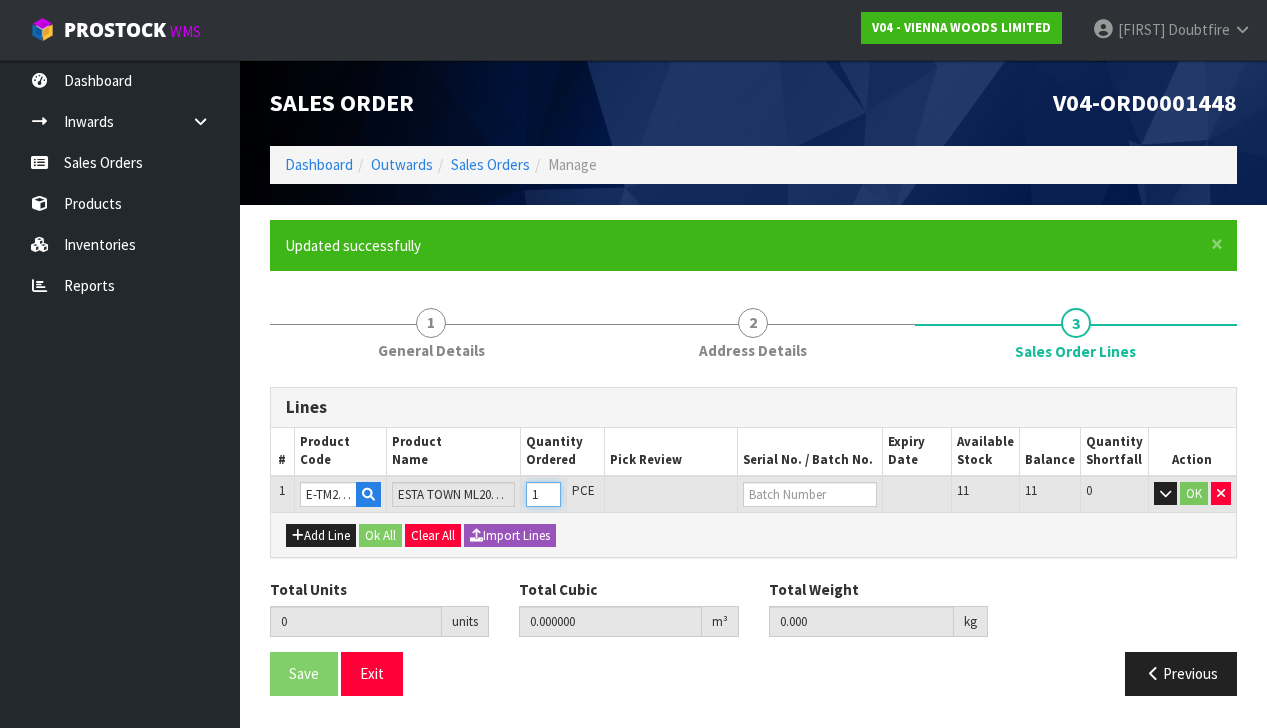 type on "1" 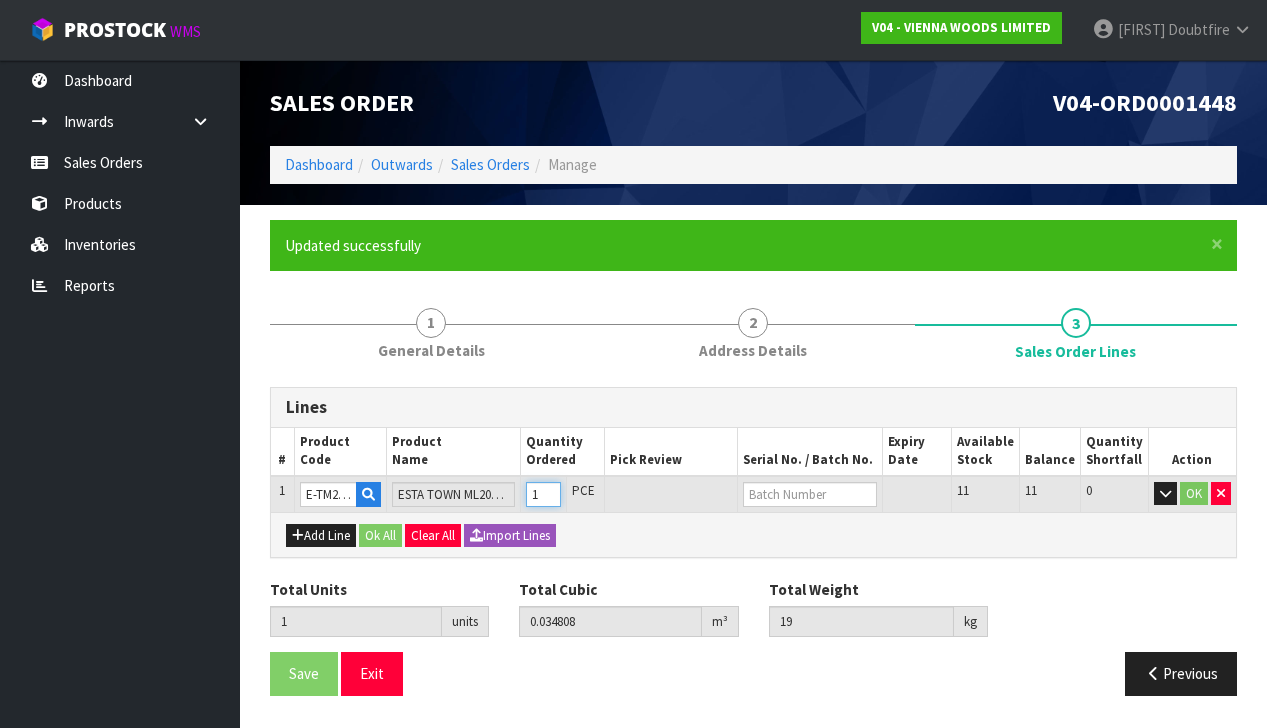 click on "1" at bounding box center (543, 494) 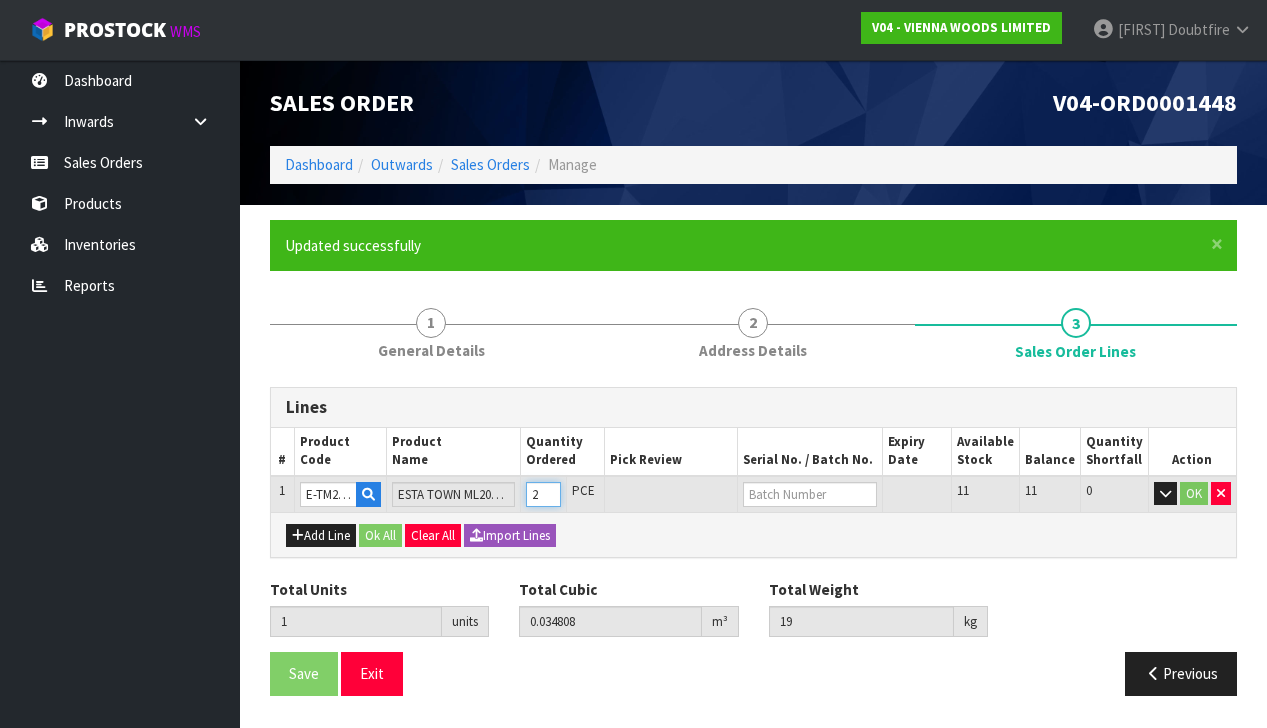 type on "2" 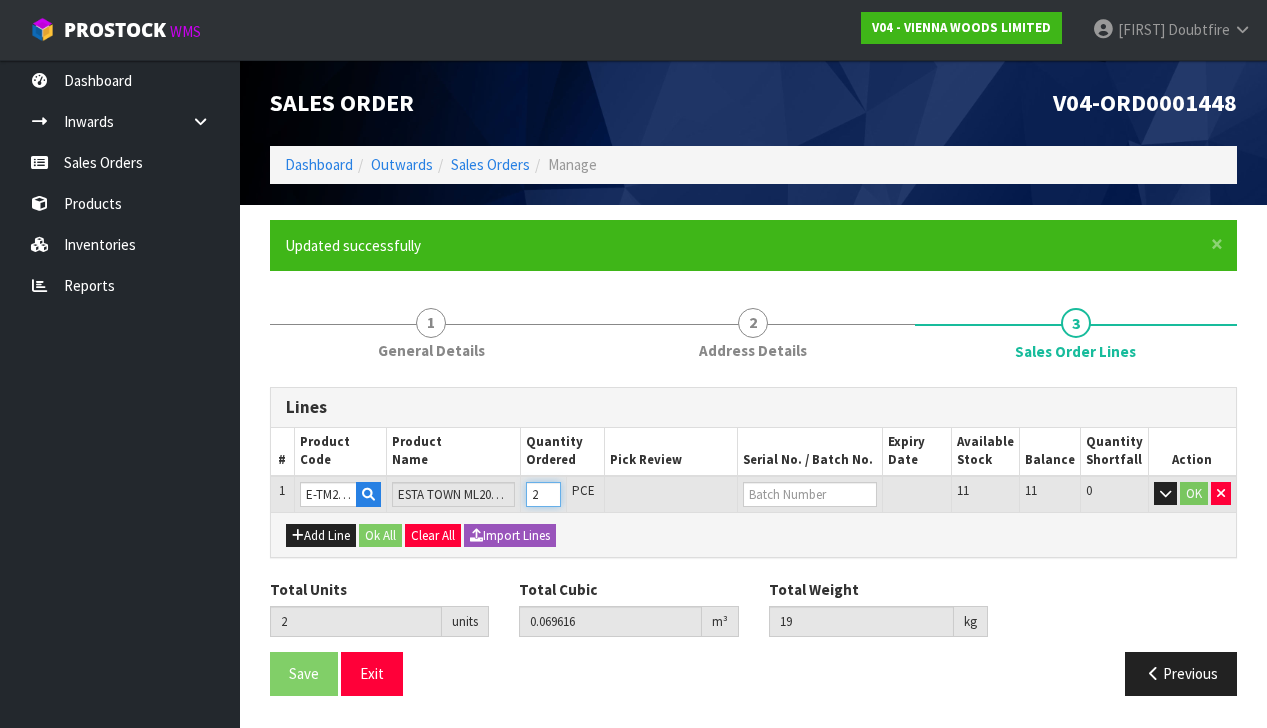 type on "38" 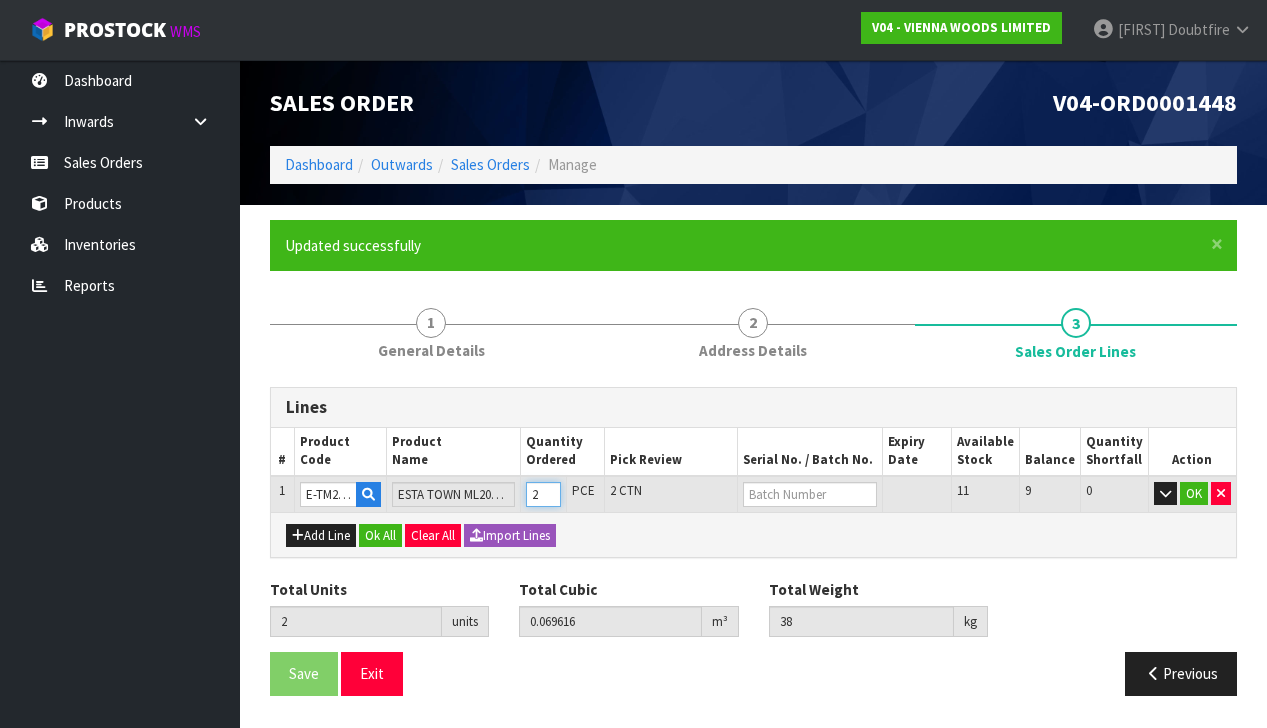 click on "2" at bounding box center [543, 494] 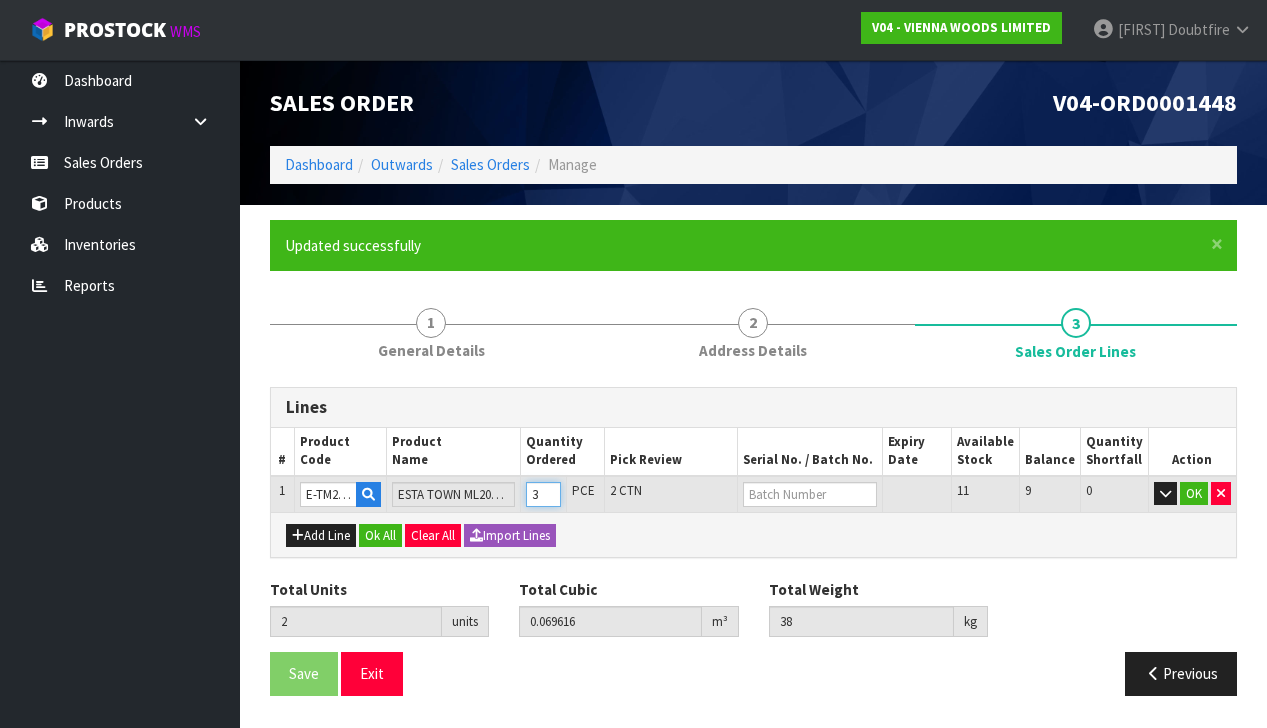 type on "3" 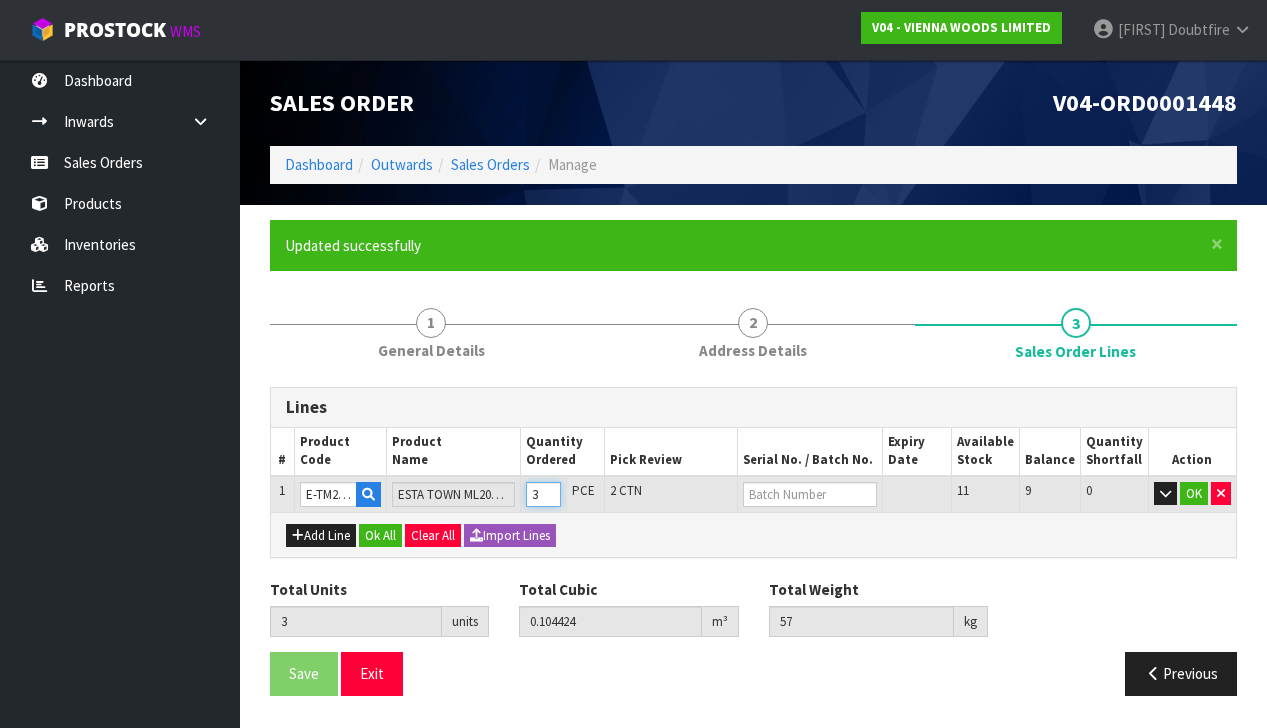 click on "3" at bounding box center (543, 494) 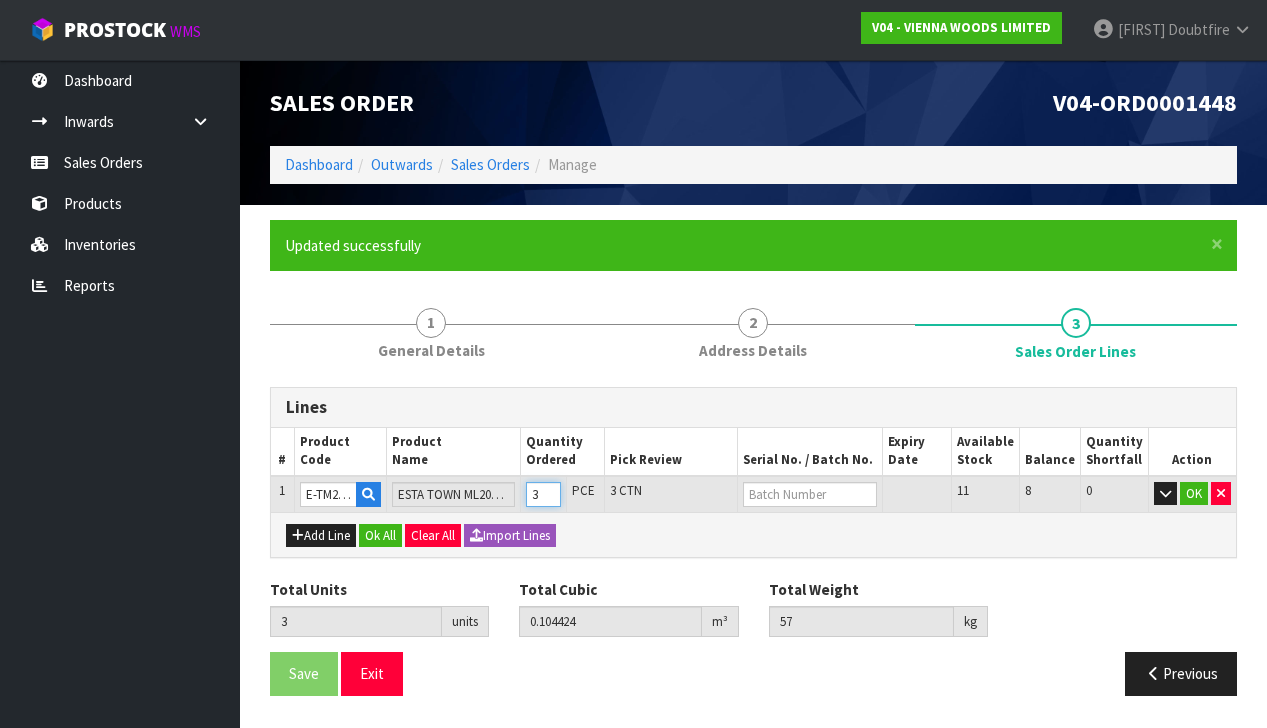 type on "4" 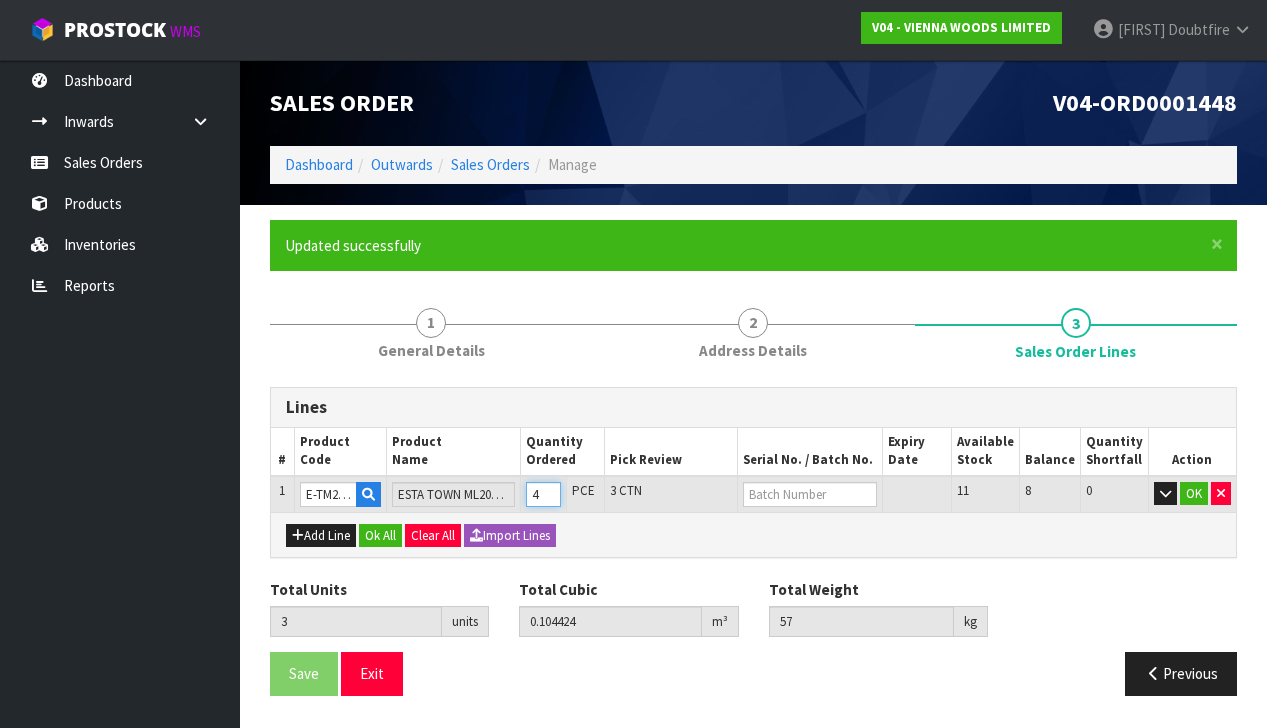 type on "4" 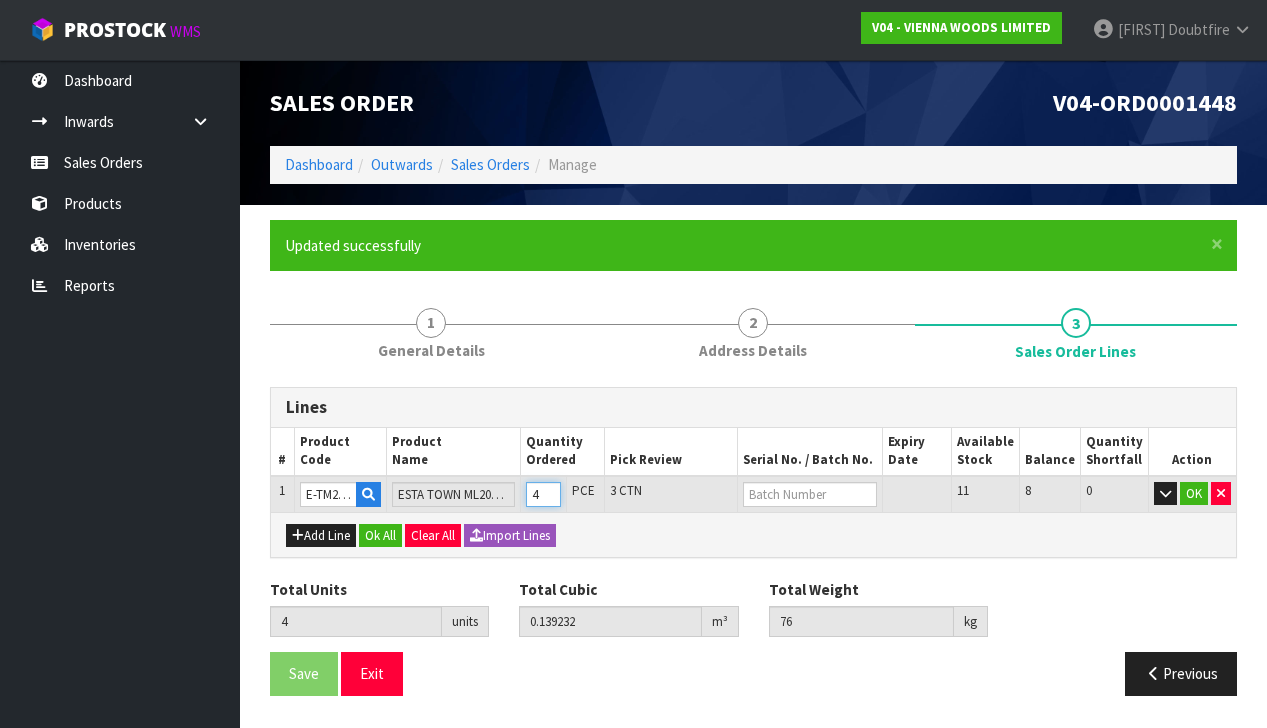 click on "4" at bounding box center [543, 494] 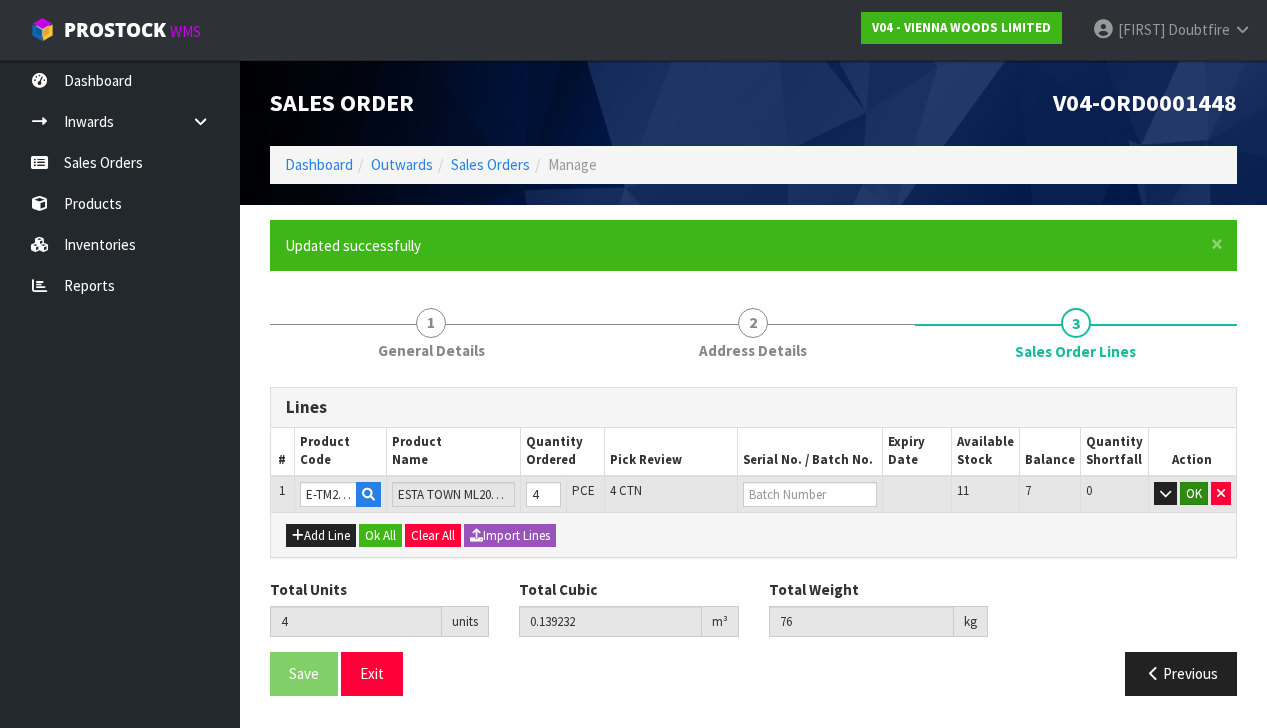 click on "OK" at bounding box center [1194, 494] 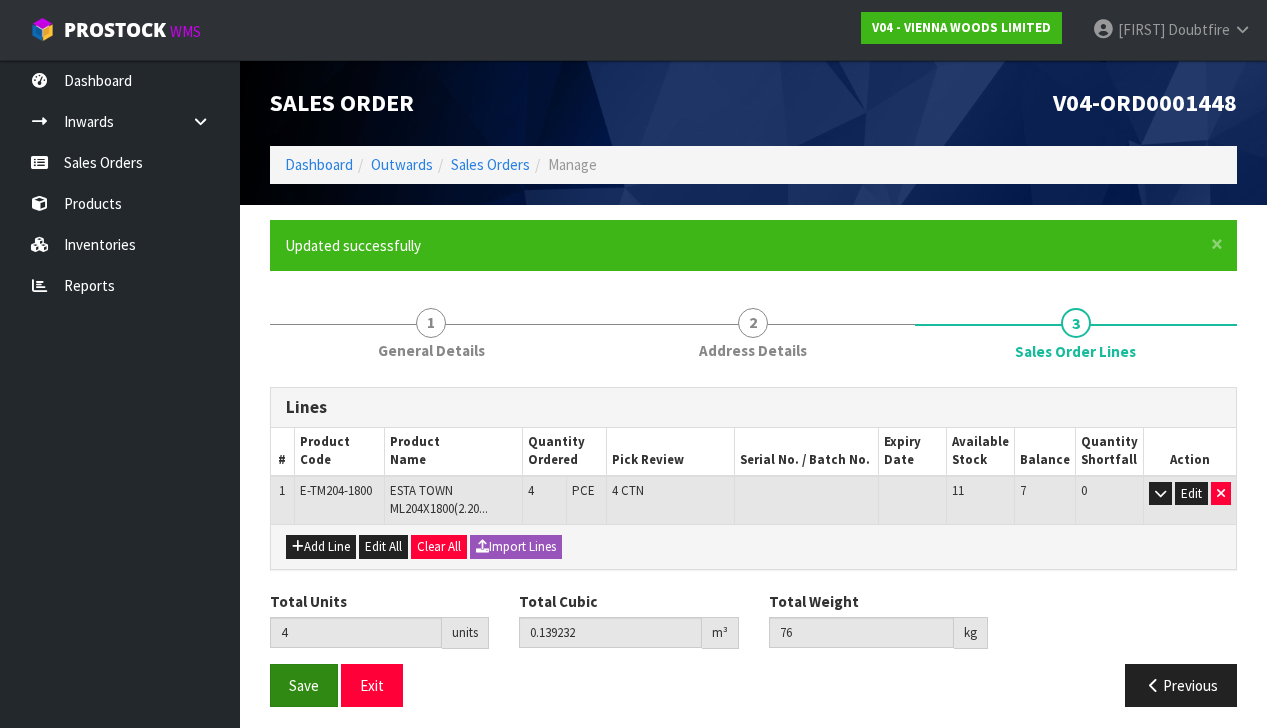 click on "Save" at bounding box center [304, 685] 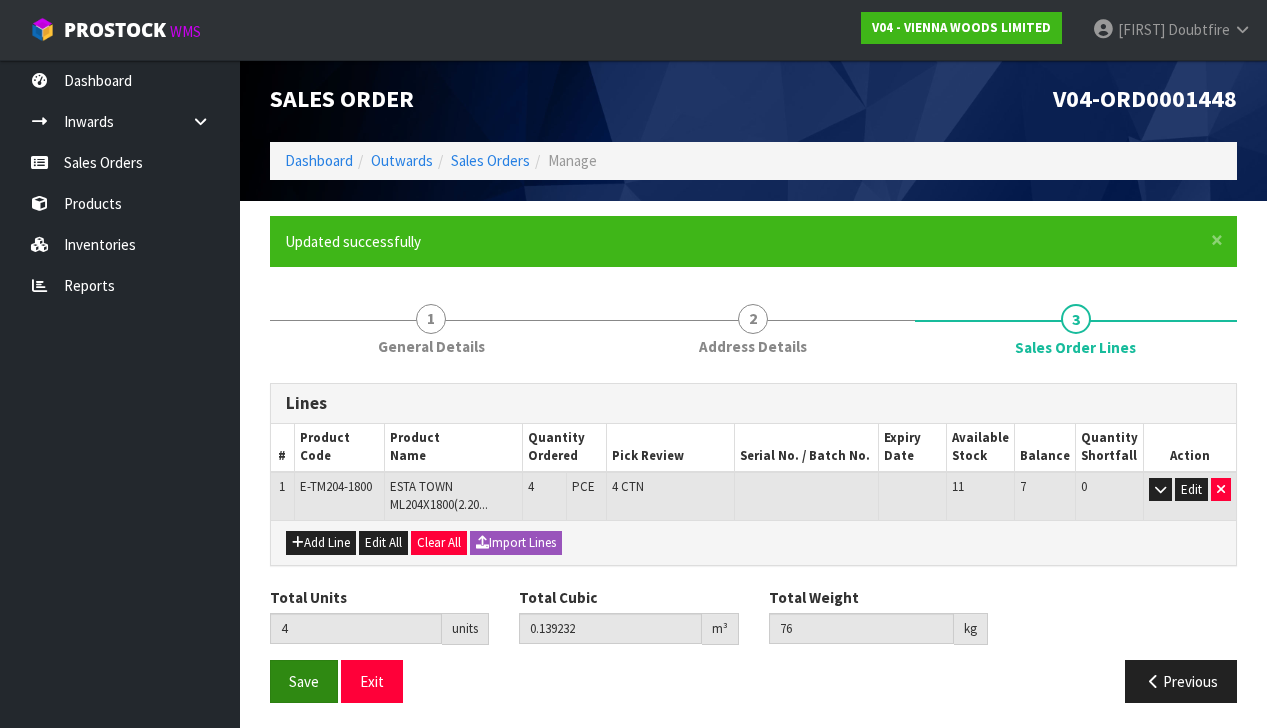 scroll, scrollTop: 3, scrollLeft: 0, axis: vertical 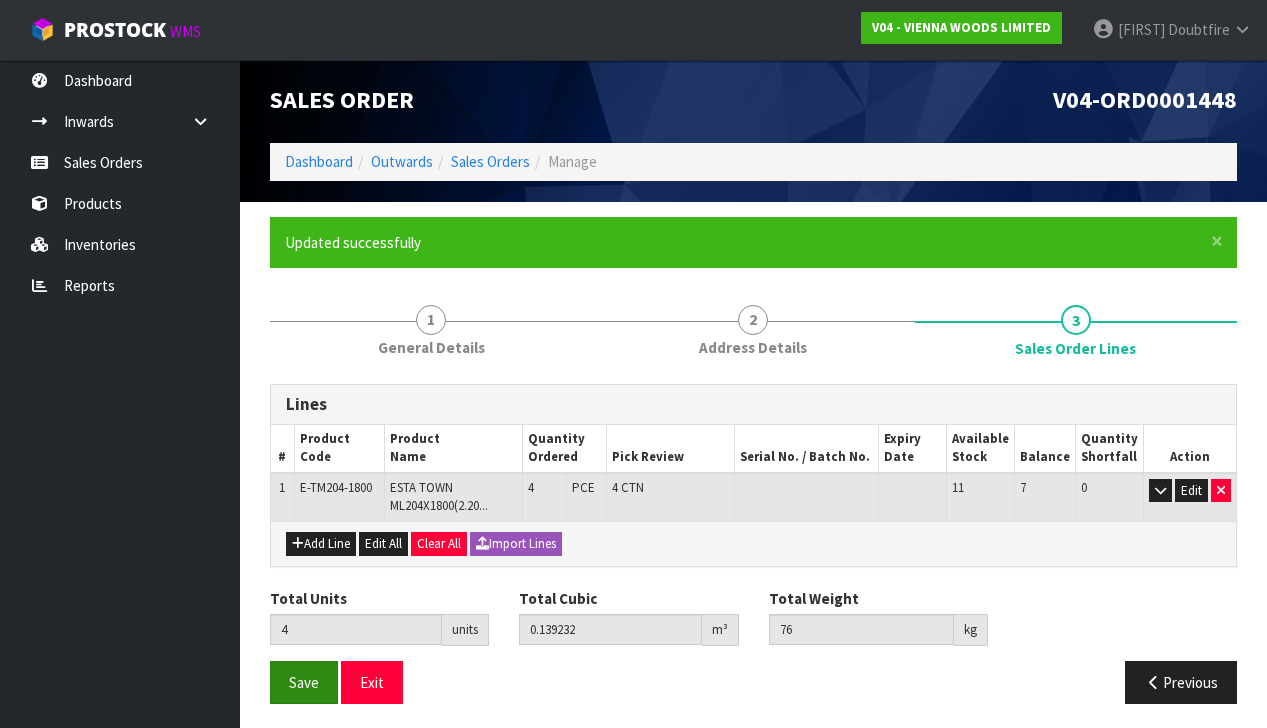 click on "Save" at bounding box center [304, 682] 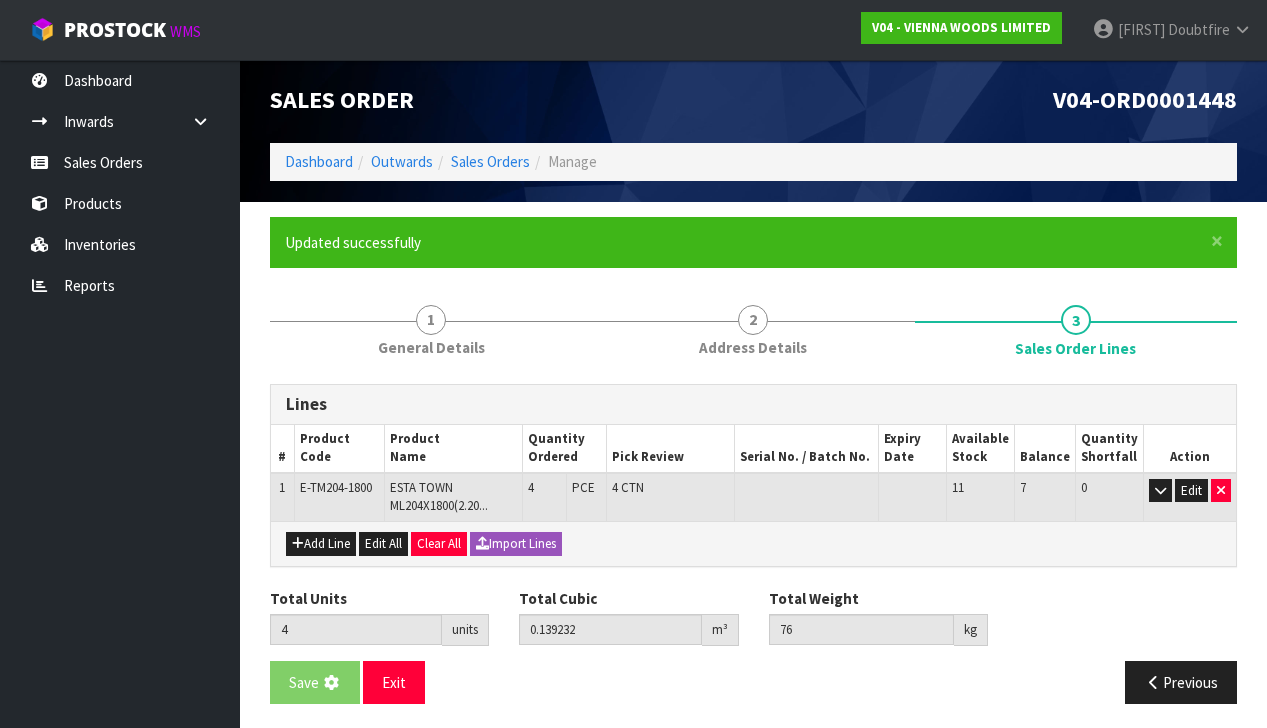 scroll, scrollTop: 0, scrollLeft: 0, axis: both 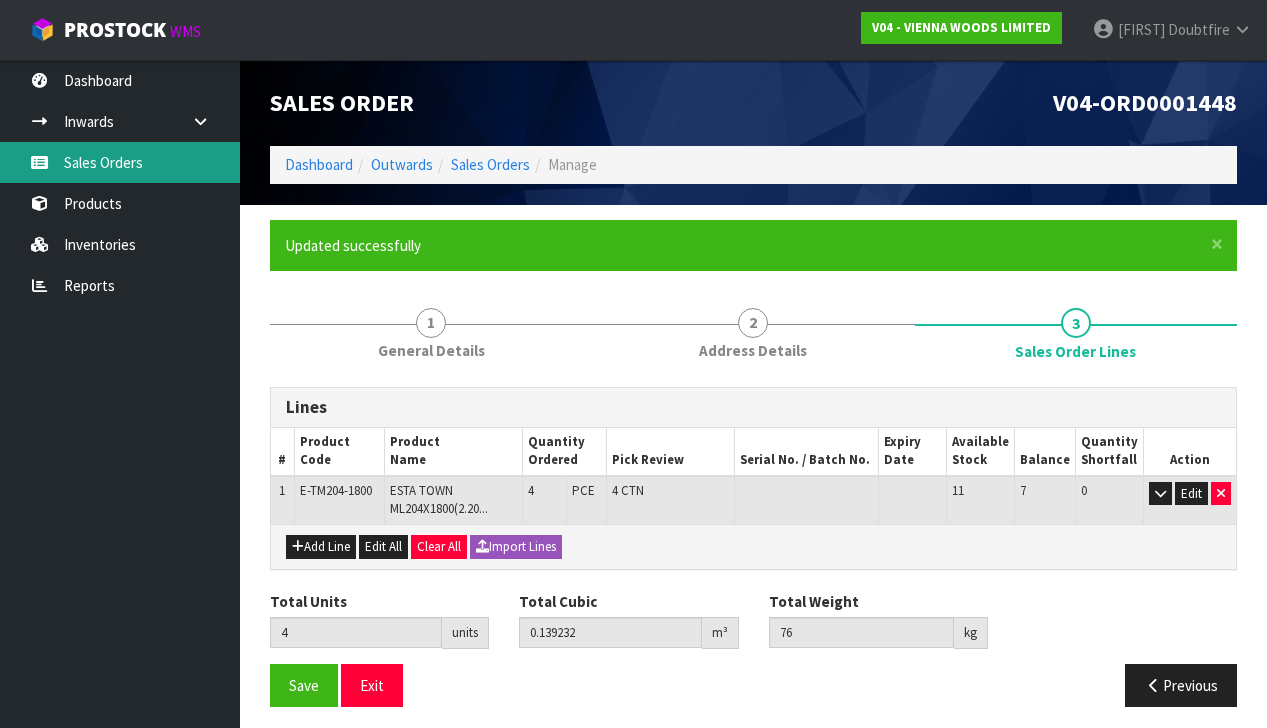 click on "Sales Orders" at bounding box center [120, 162] 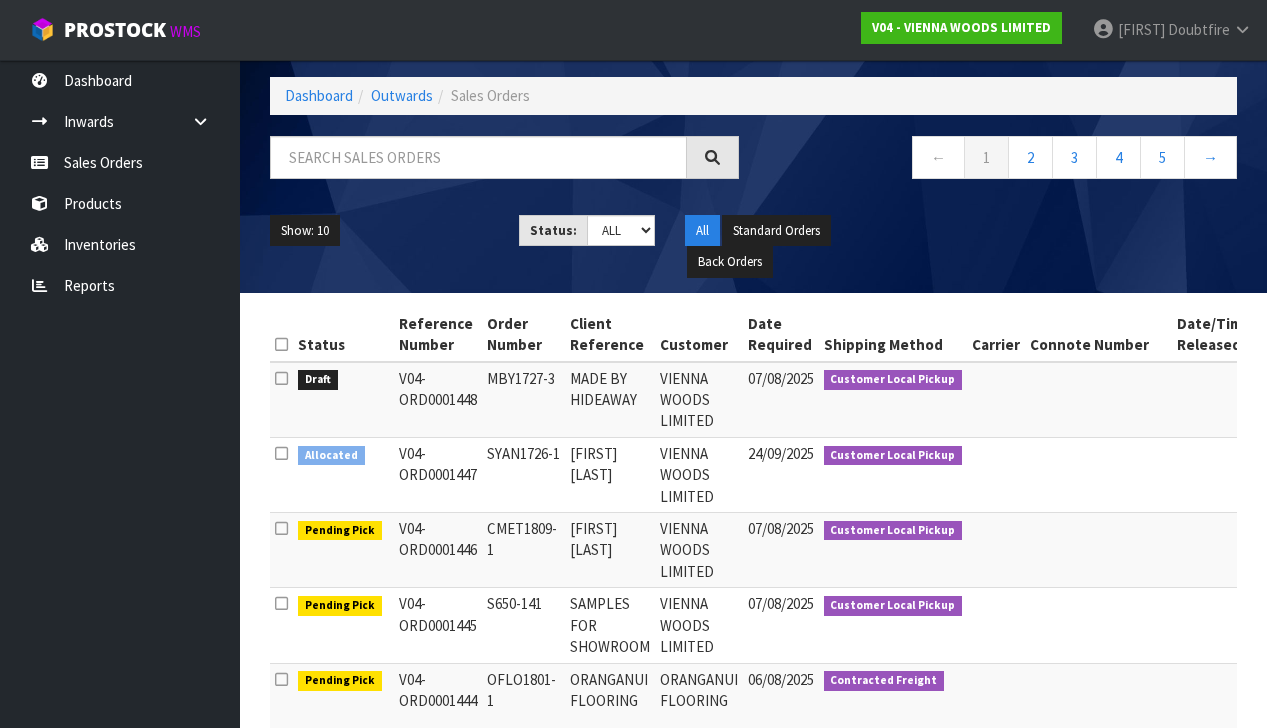 scroll, scrollTop: 88, scrollLeft: 0, axis: vertical 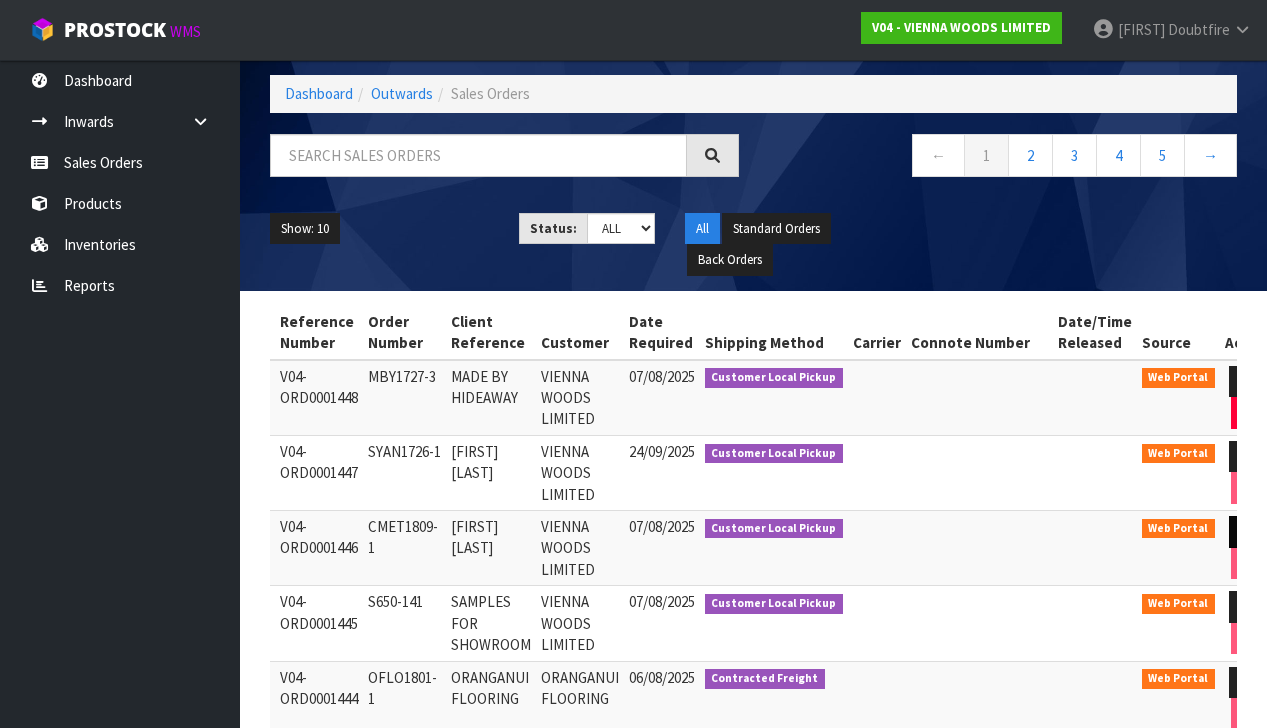 click at bounding box center [1247, 531] 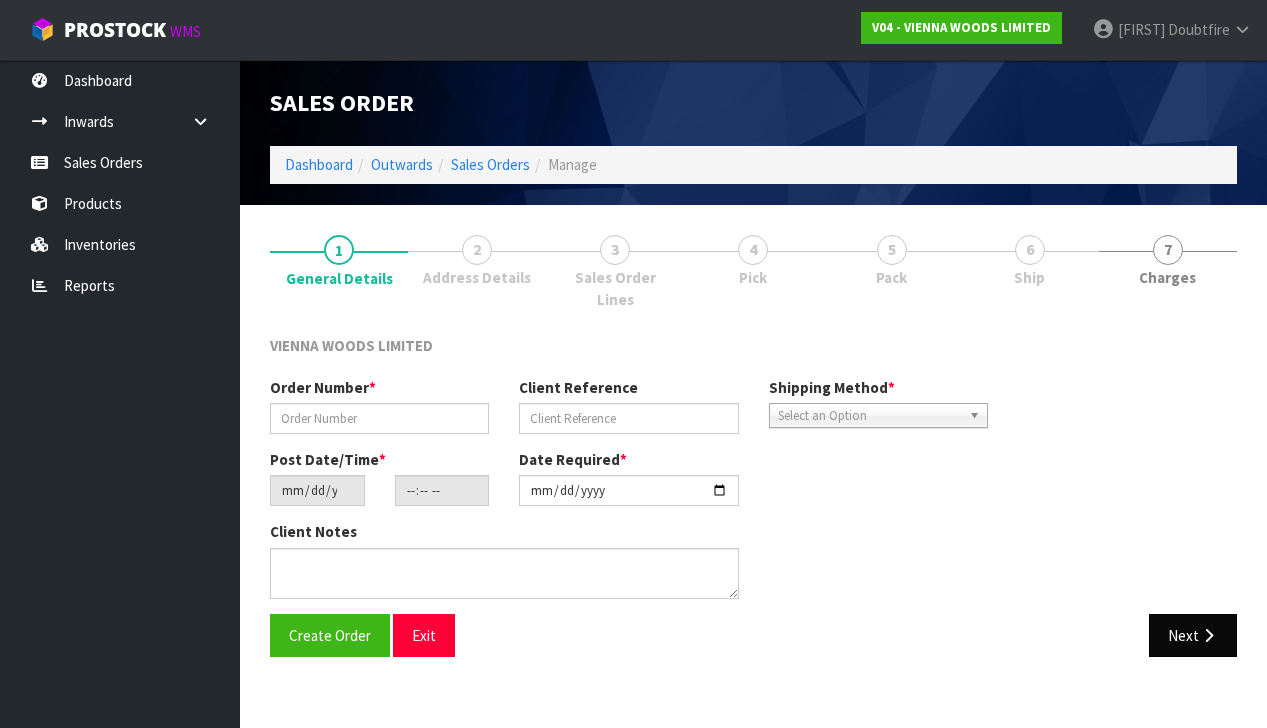 scroll, scrollTop: 0, scrollLeft: 0, axis: both 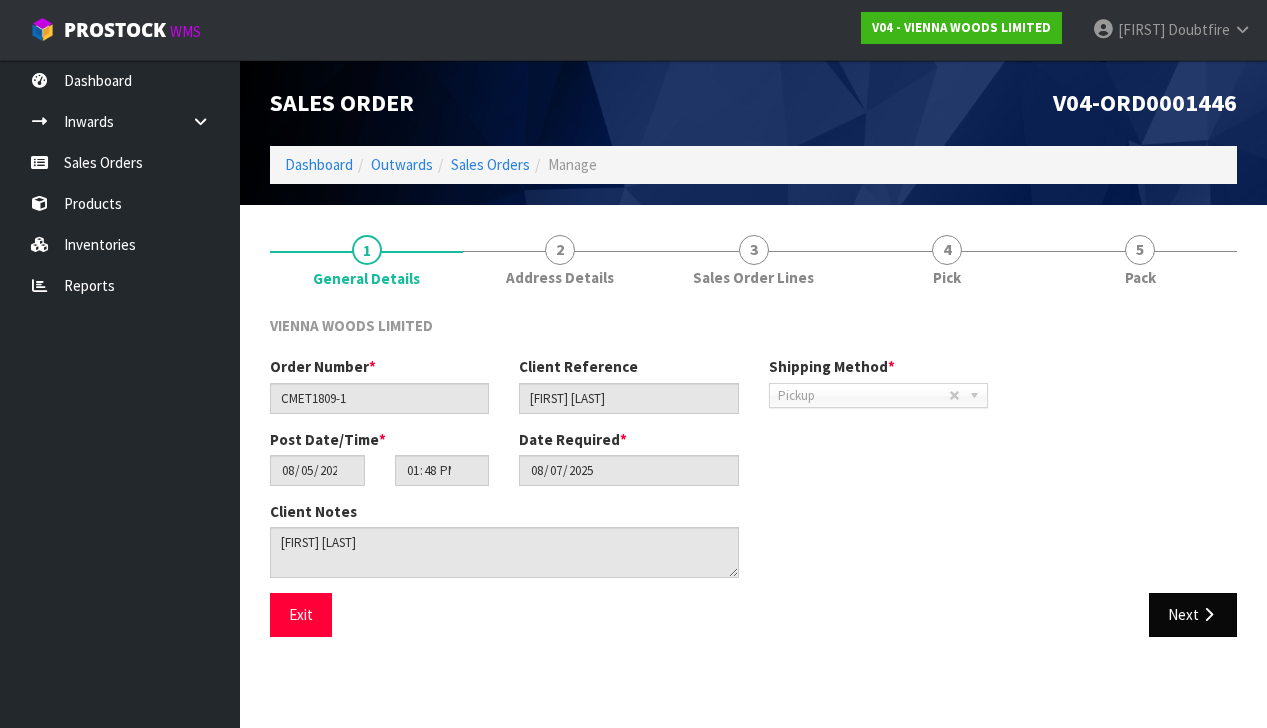 click on "Next" at bounding box center (1193, 614) 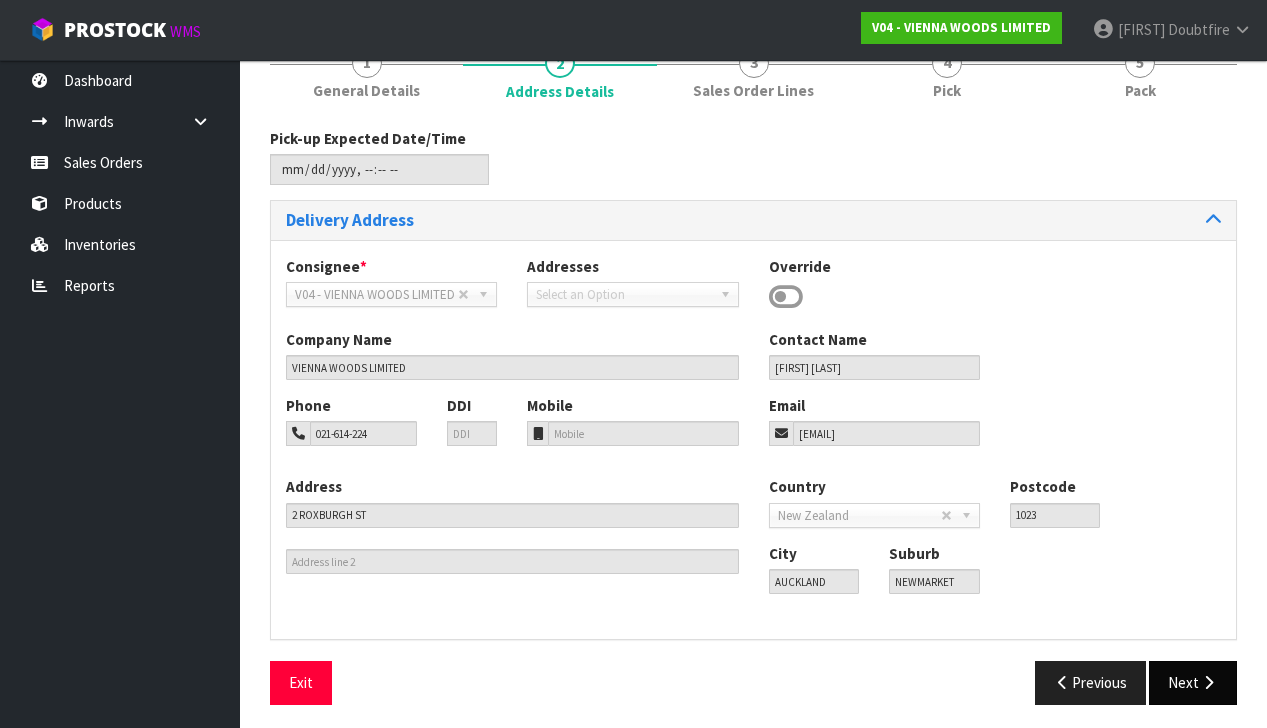 scroll, scrollTop: 186, scrollLeft: 0, axis: vertical 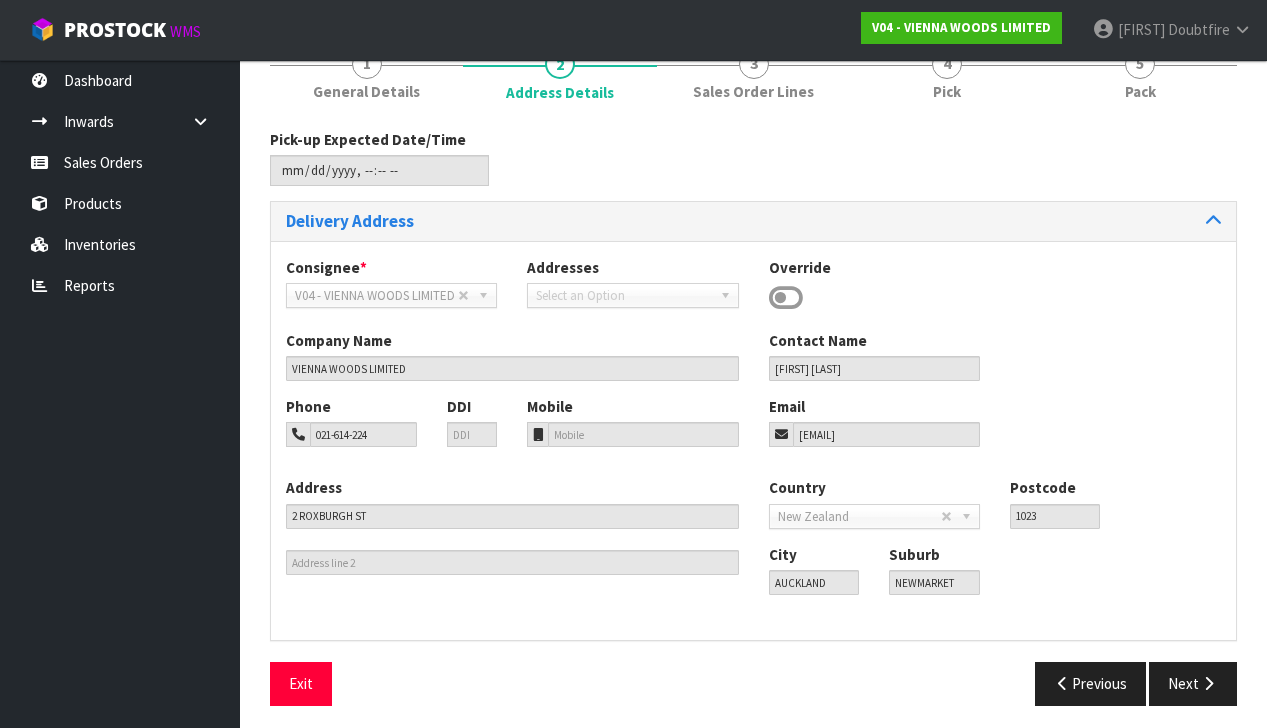 drag, startPoint x: 1189, startPoint y: 671, endPoint x: 1148, endPoint y: 656, distance: 43.65776 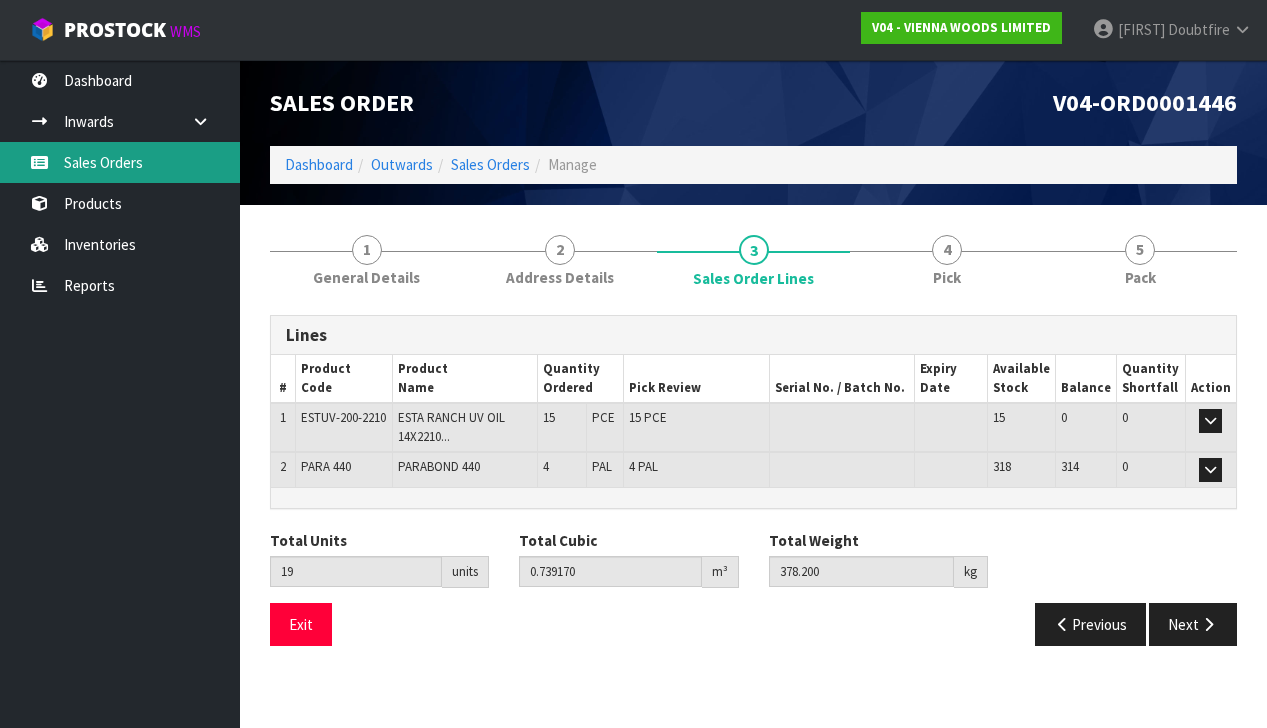 click on "Sales Orders" at bounding box center [120, 162] 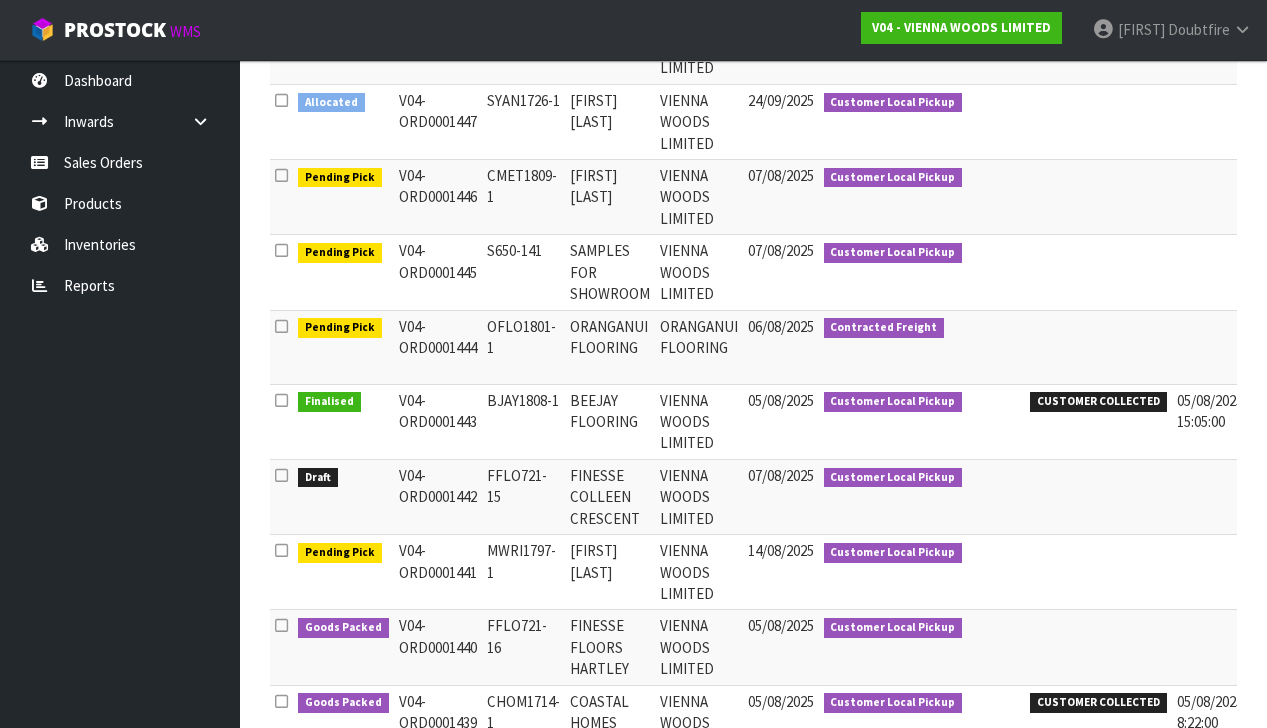 scroll, scrollTop: 440, scrollLeft: 0, axis: vertical 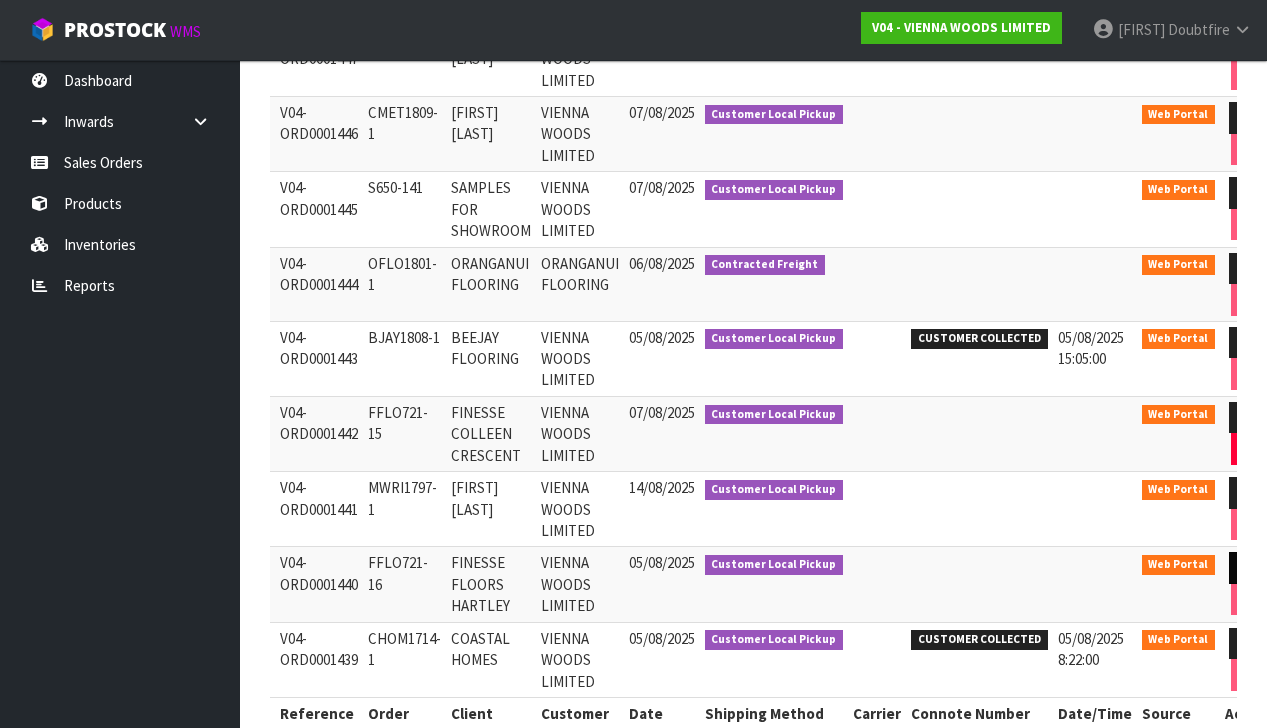 click at bounding box center [1247, 567] 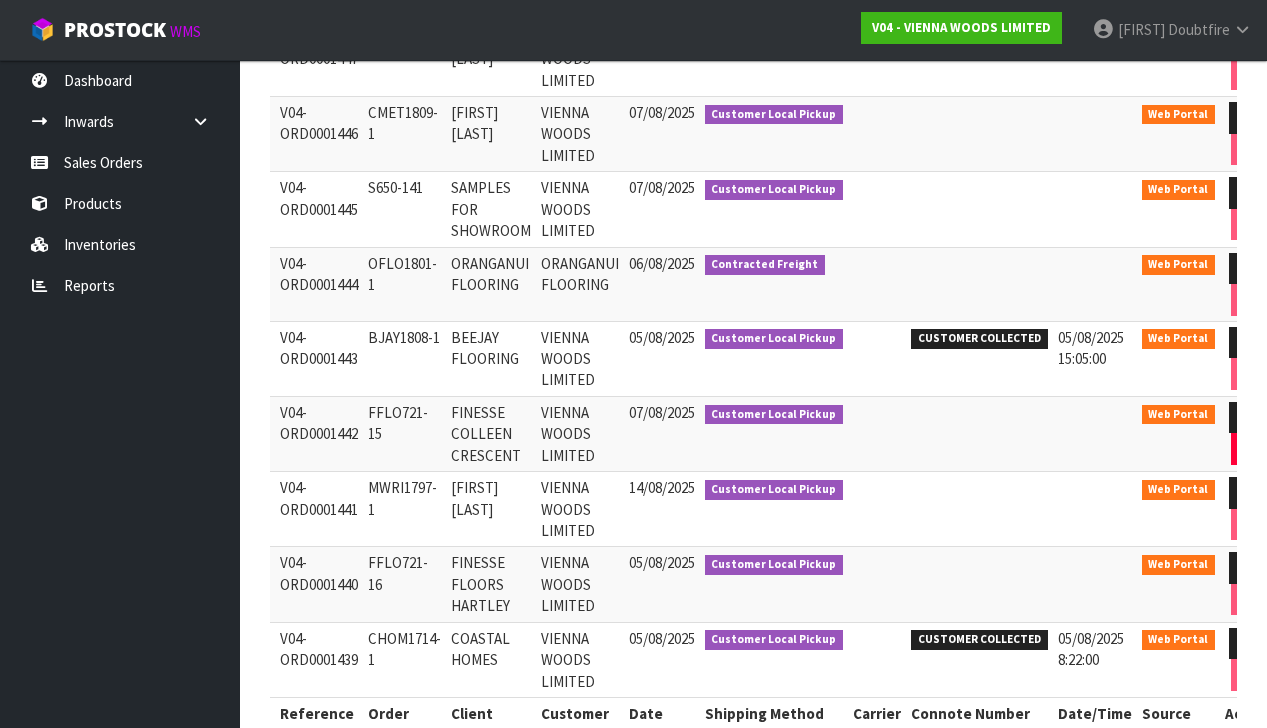 scroll, scrollTop: 0, scrollLeft: 0, axis: both 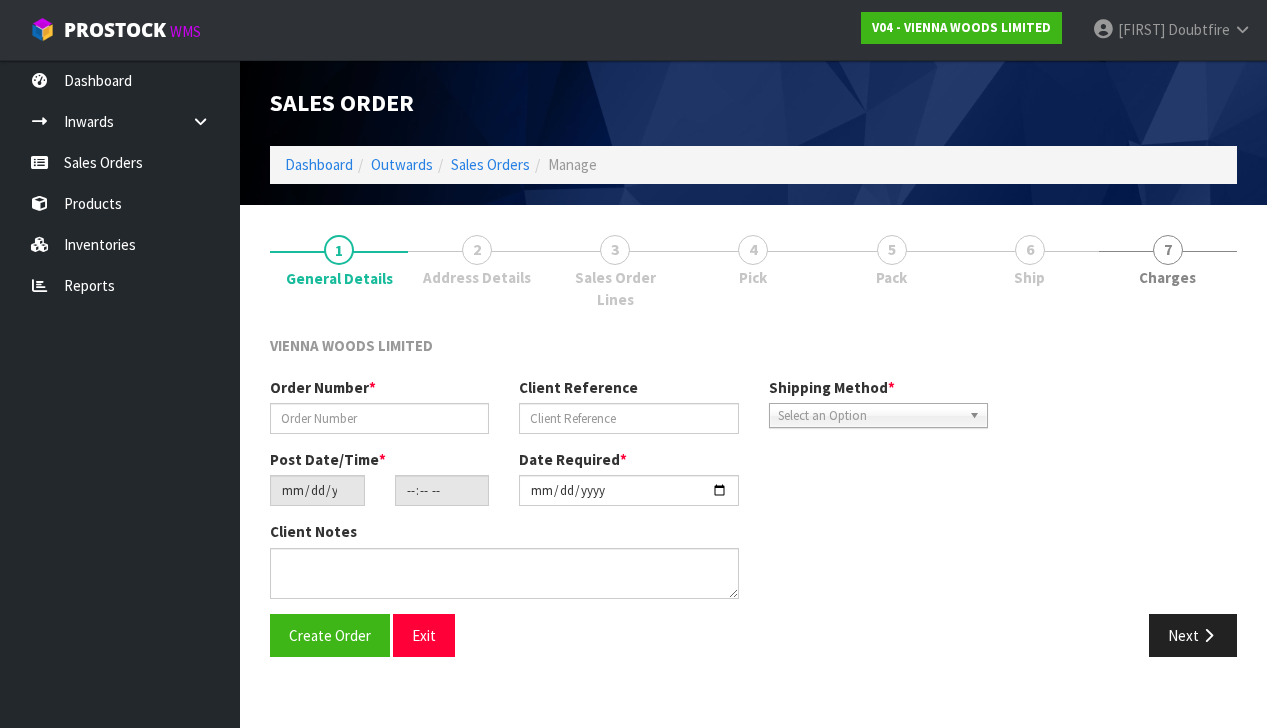 type on "FFLO721-16" 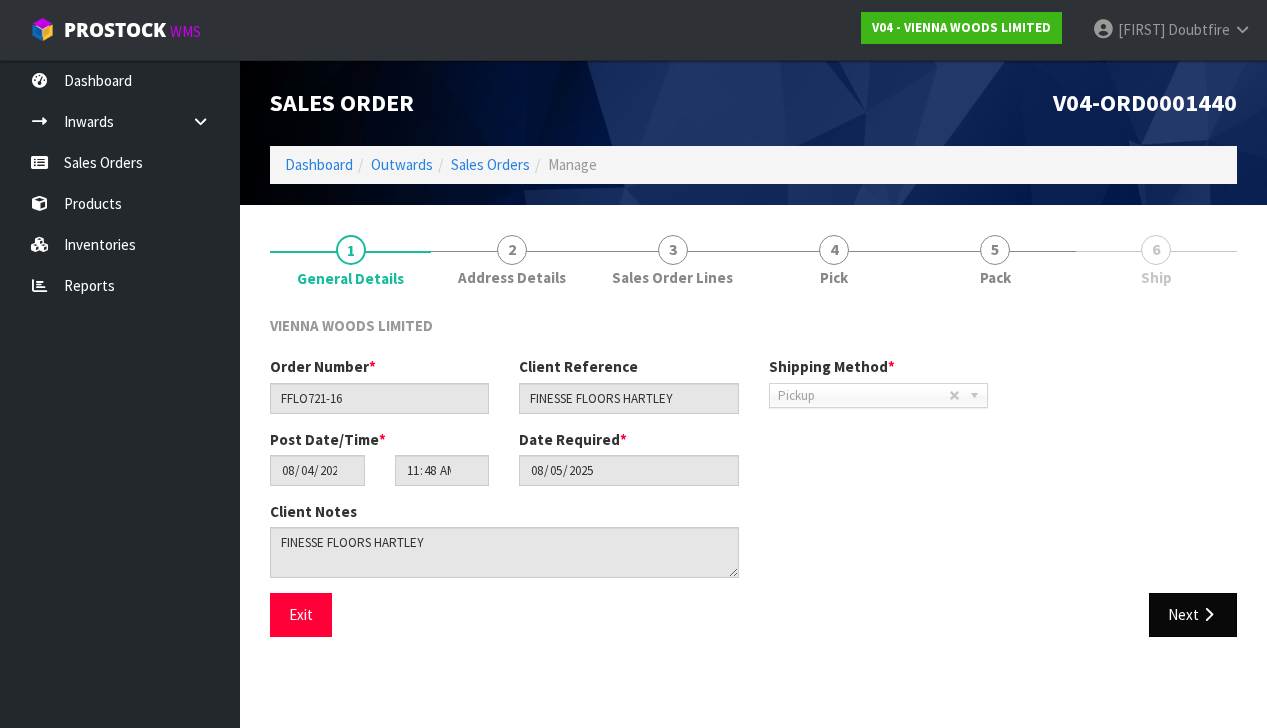 click on "Next" at bounding box center [1193, 614] 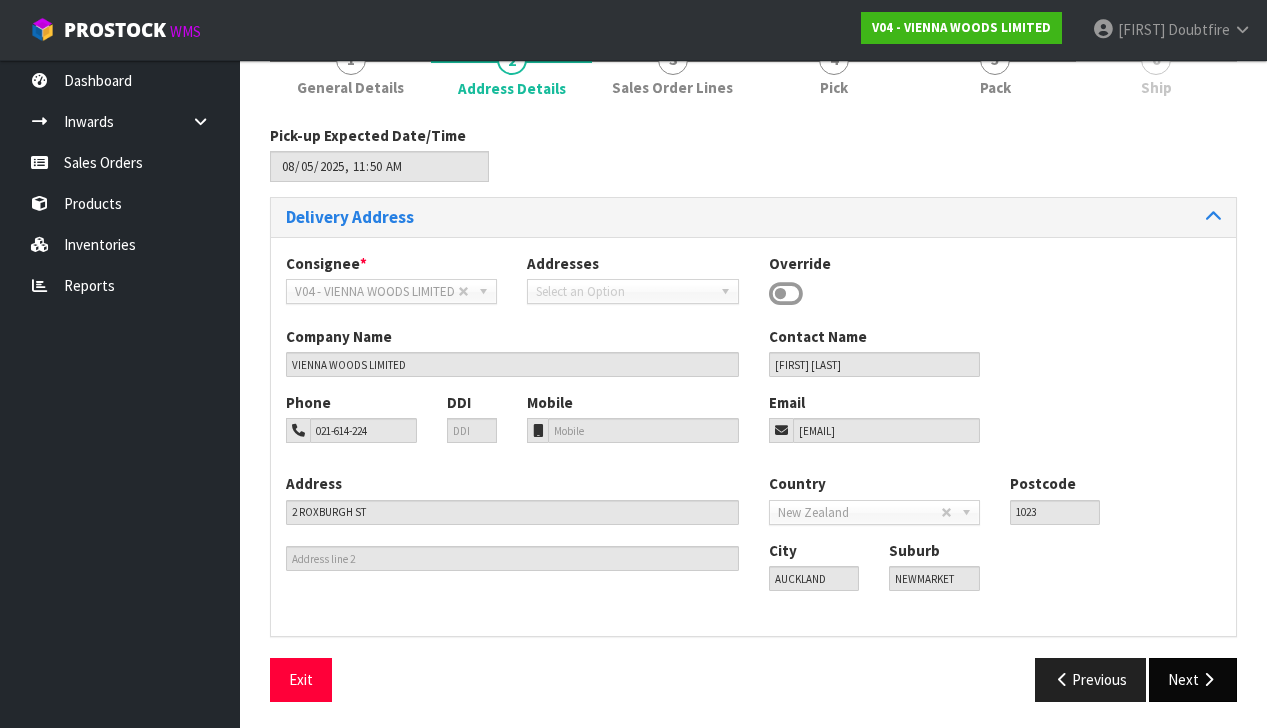 scroll, scrollTop: 188, scrollLeft: 0, axis: vertical 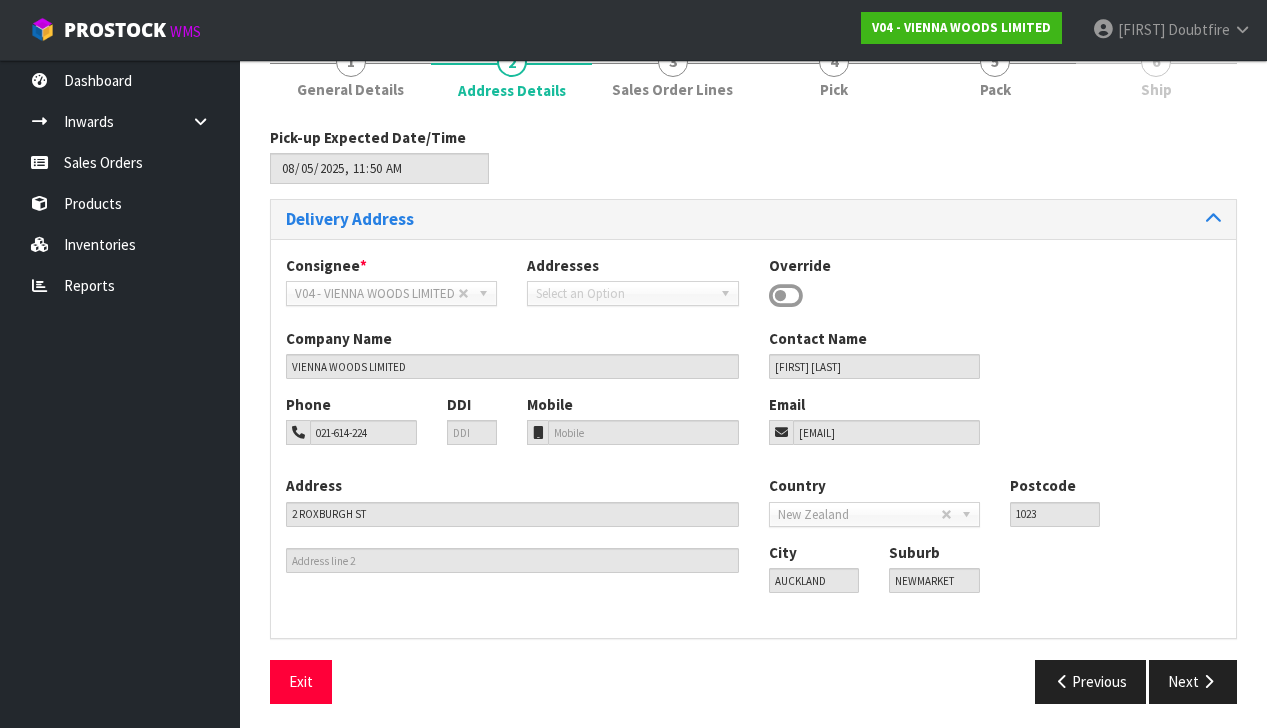 click on "Next" at bounding box center [1193, 681] 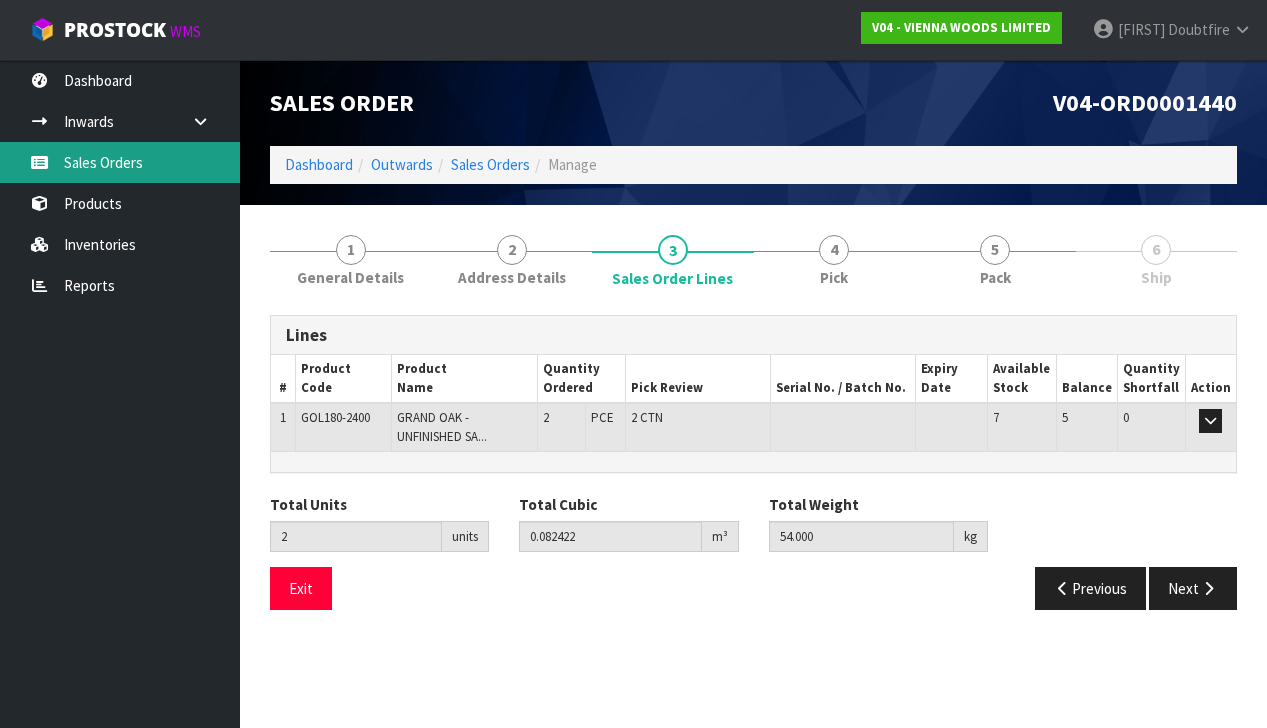 click on "Sales Orders" at bounding box center [120, 162] 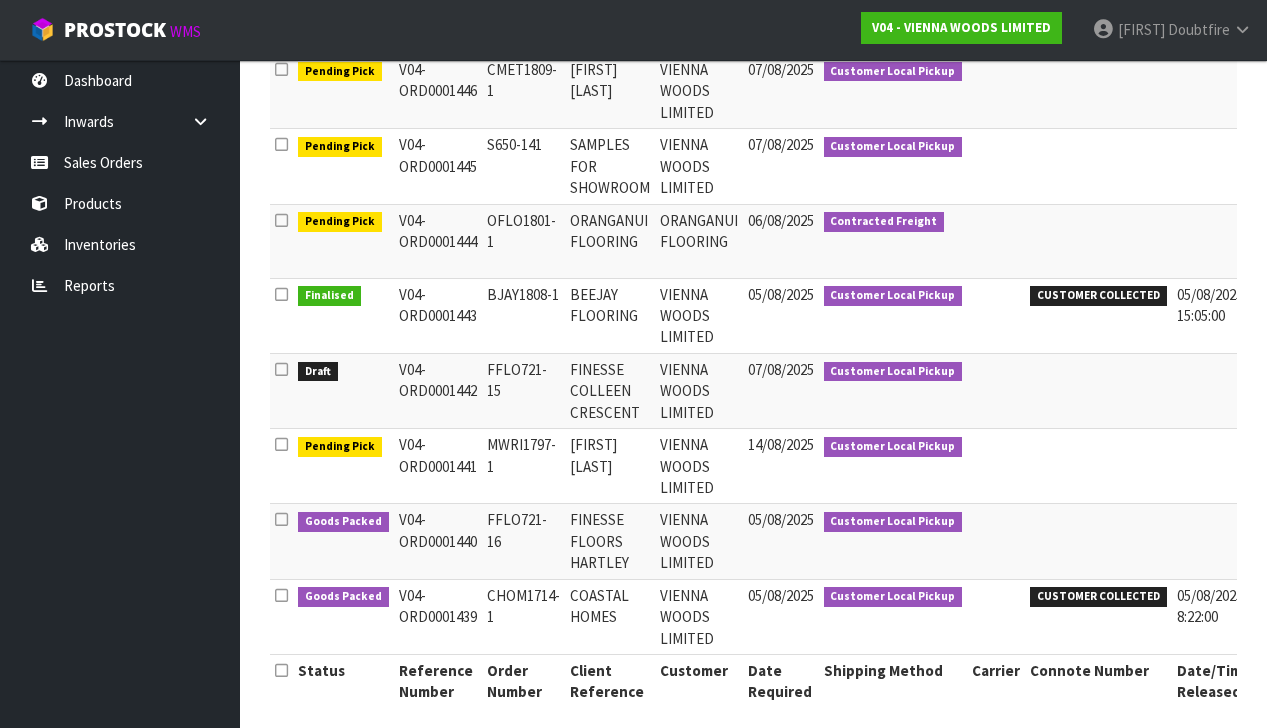 scroll, scrollTop: 544, scrollLeft: 0, axis: vertical 